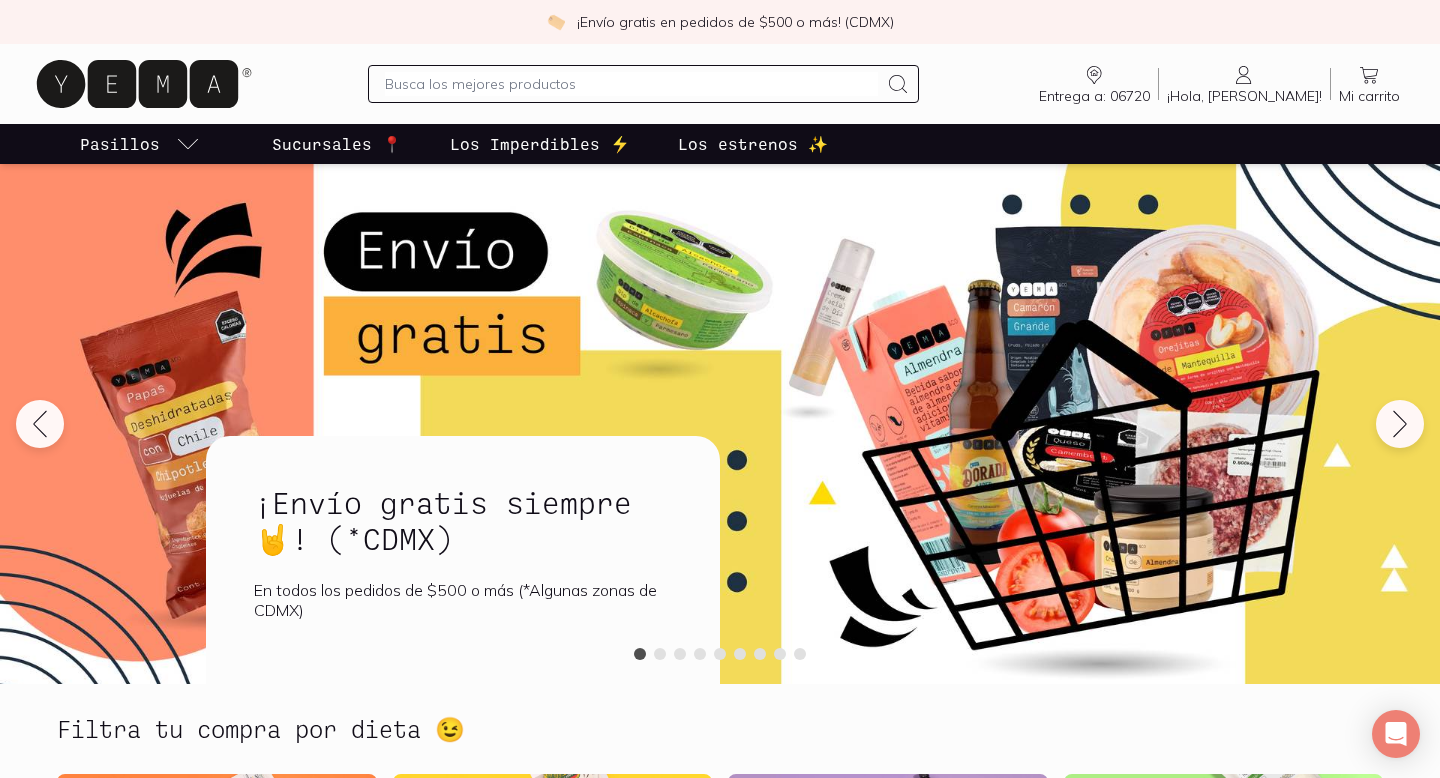 scroll, scrollTop: 0, scrollLeft: 0, axis: both 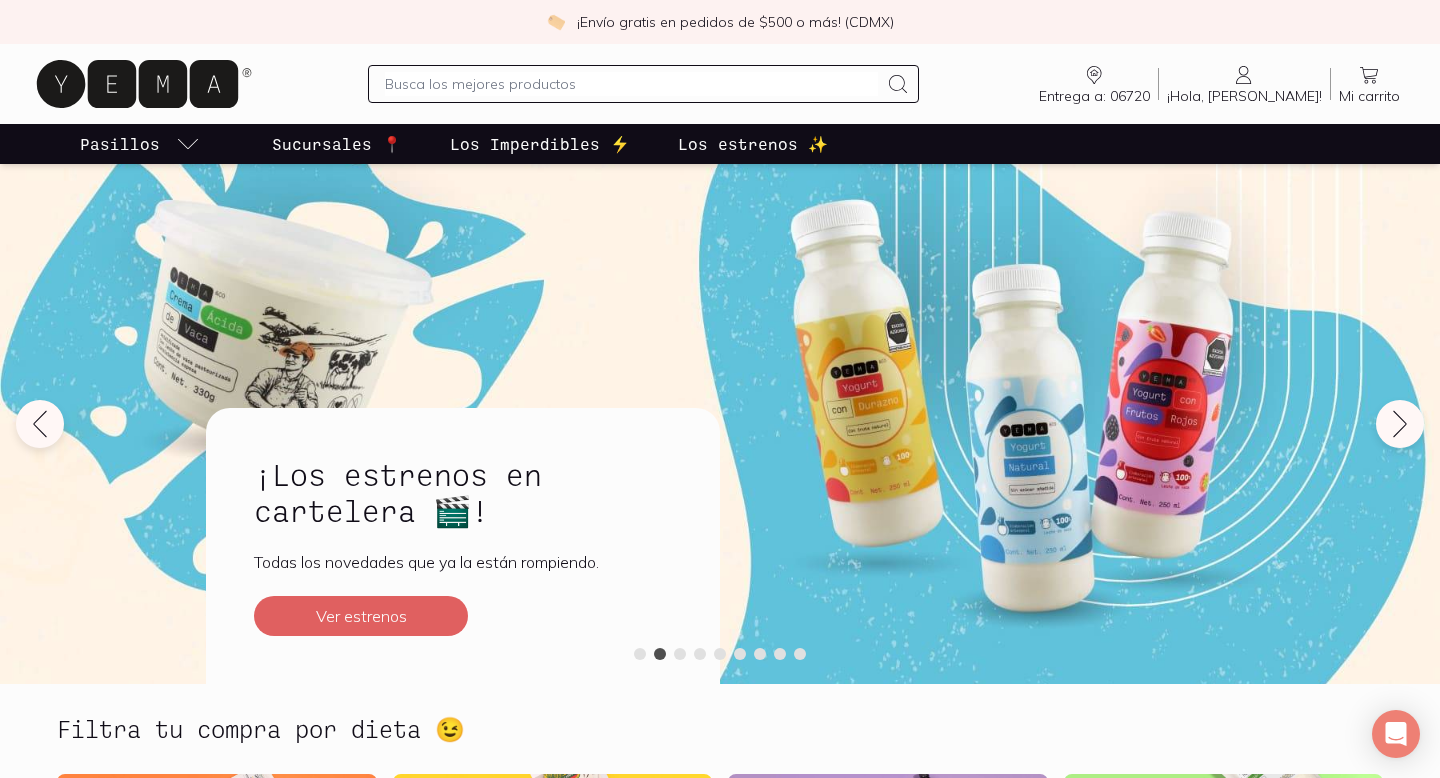 click on "Los Imperdibles ⚡️" at bounding box center (540, 144) 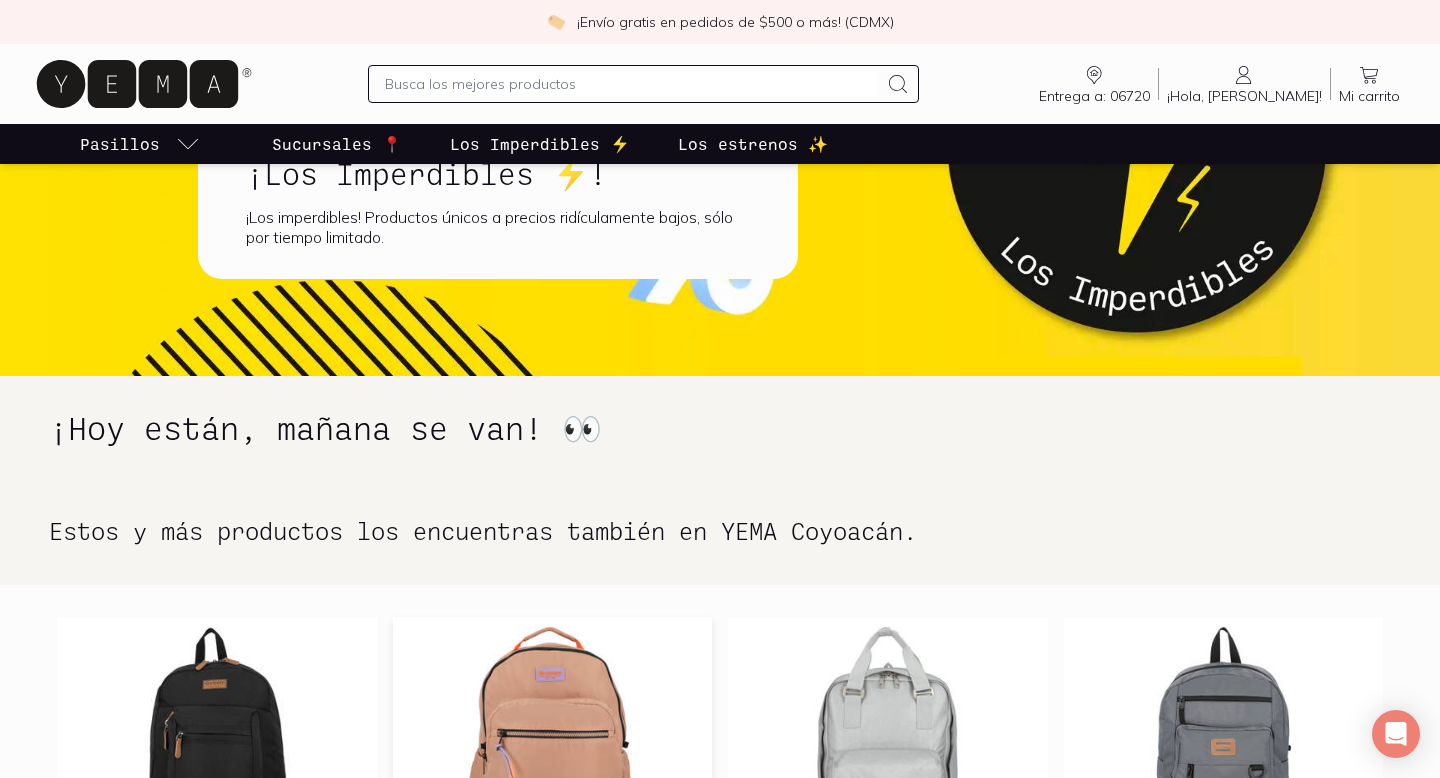scroll, scrollTop: 122, scrollLeft: 0, axis: vertical 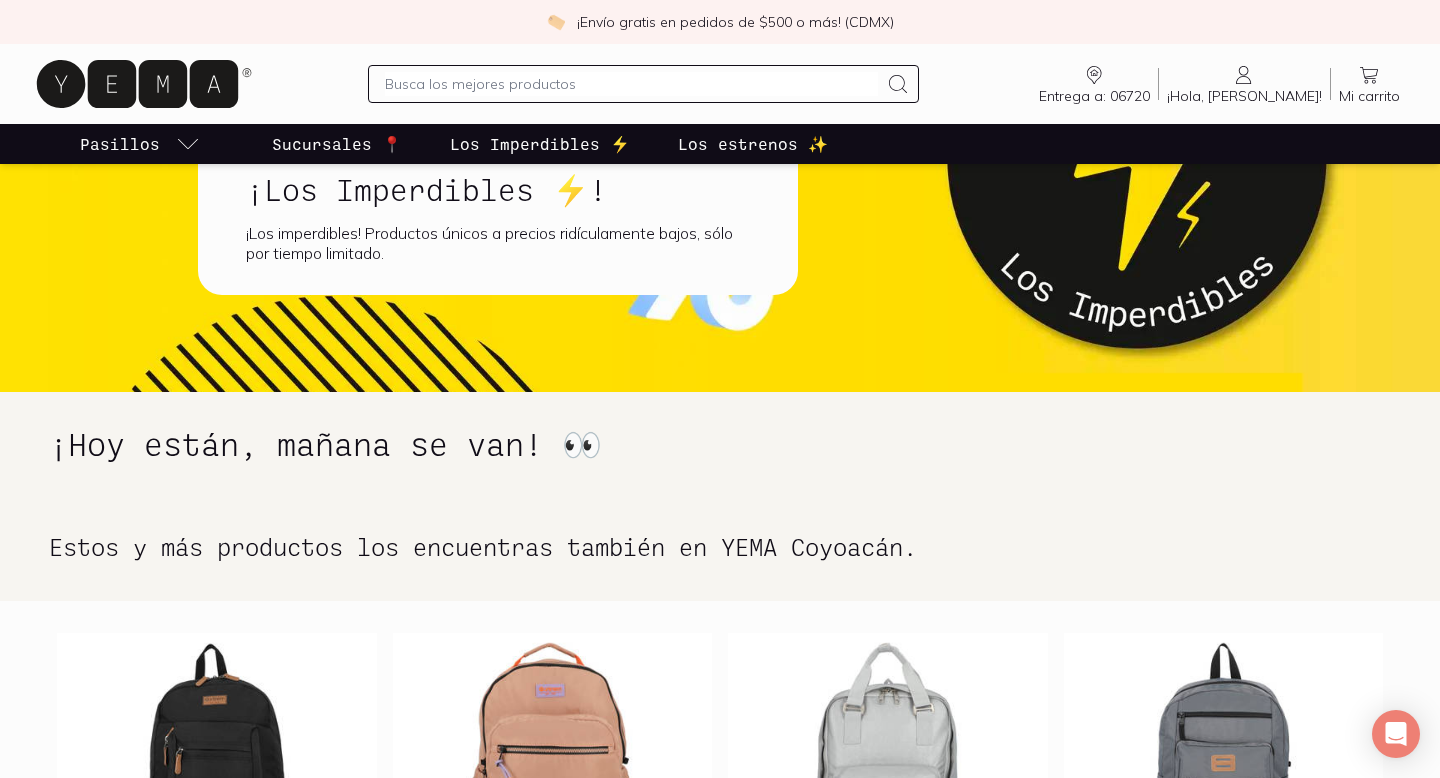 click on "¡Hola, [PERSON_NAME]! [PERSON_NAME]" at bounding box center (1244, 84) 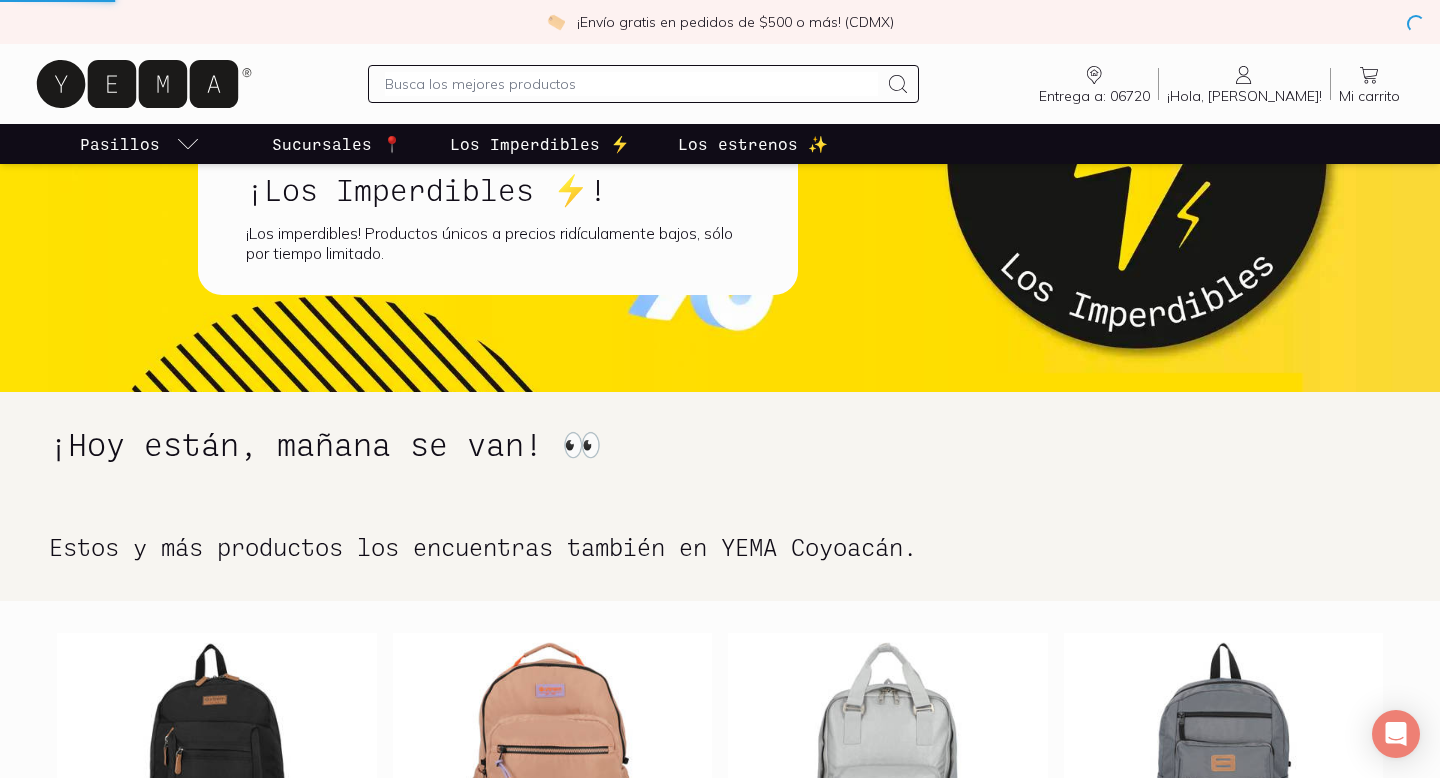 scroll, scrollTop: 0, scrollLeft: 0, axis: both 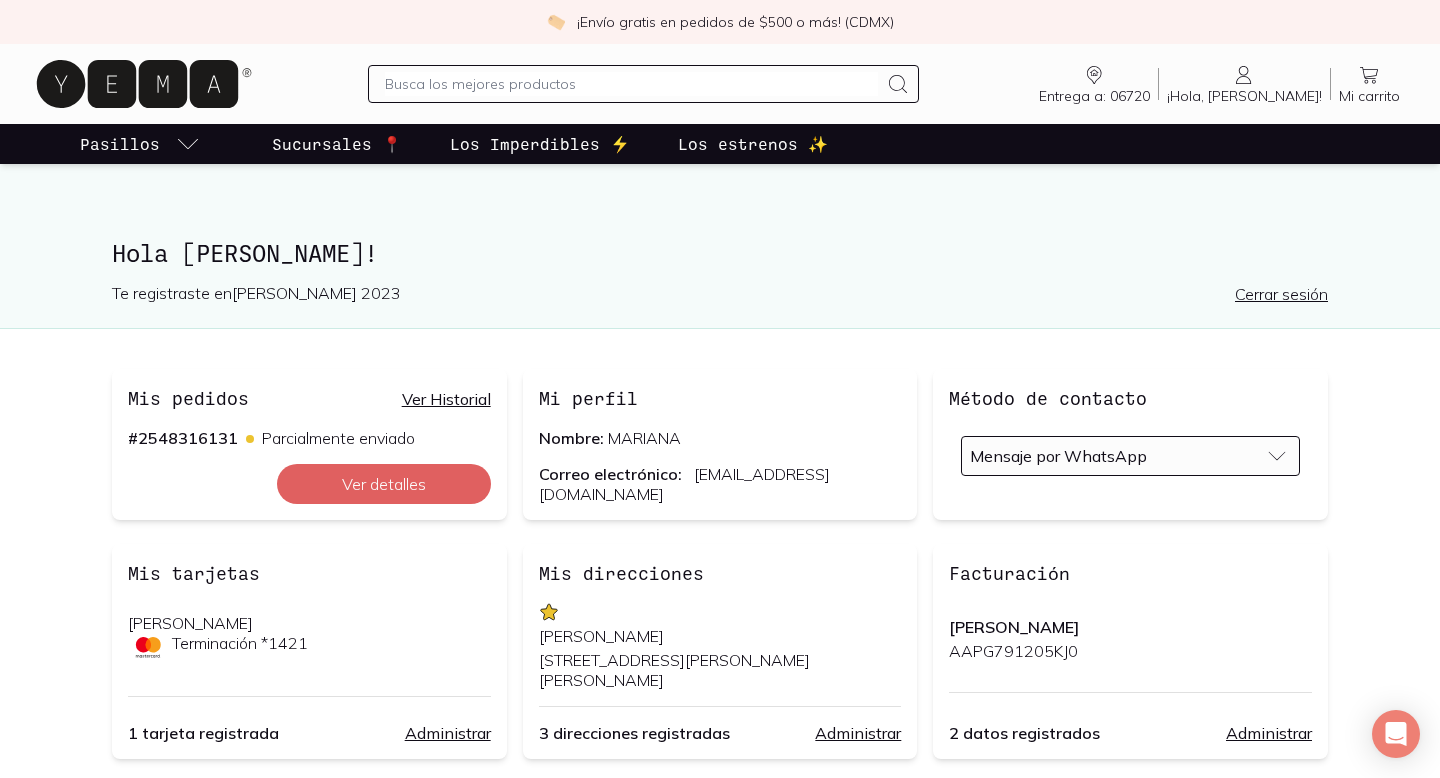 click on "Ver Historial" at bounding box center (446, 399) 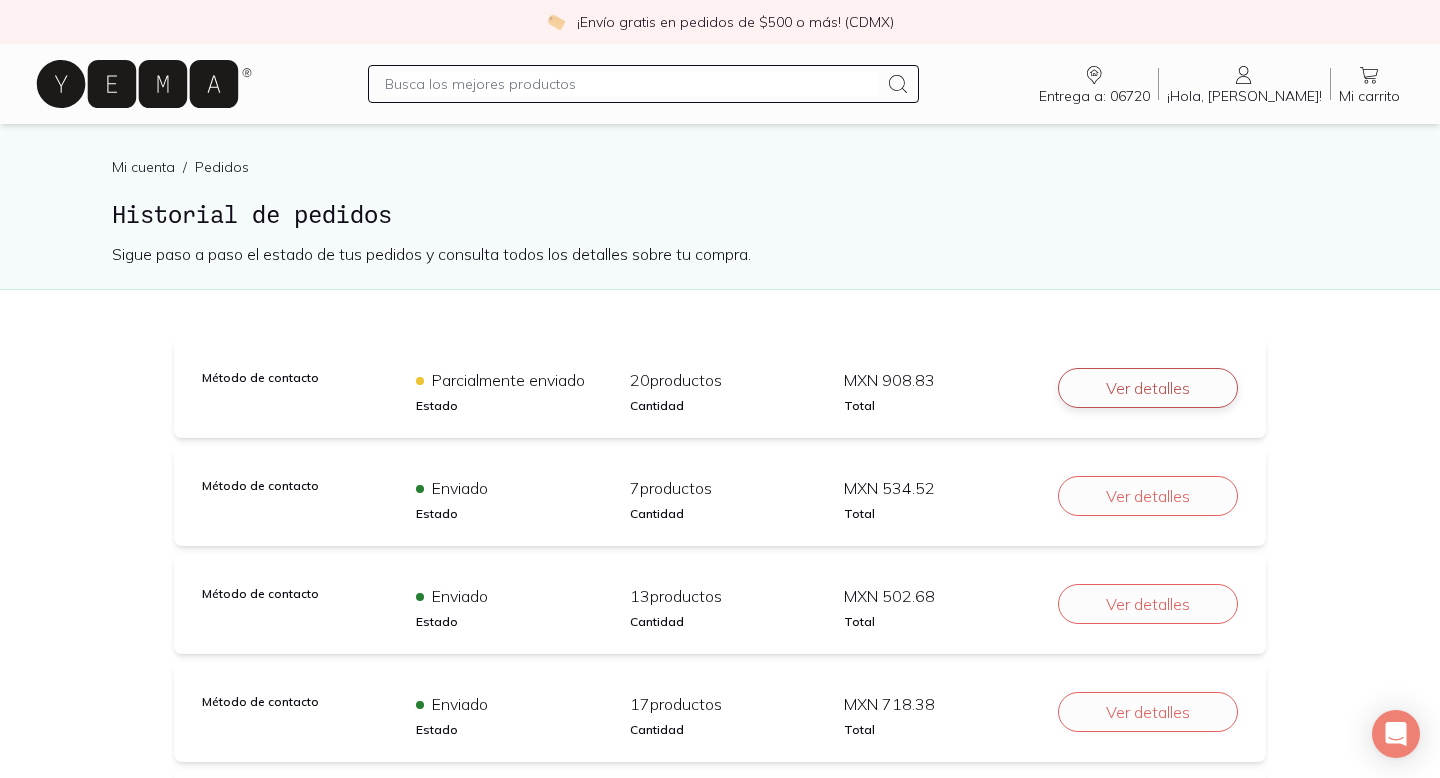 click on "Ver detalles" at bounding box center [1148, 388] 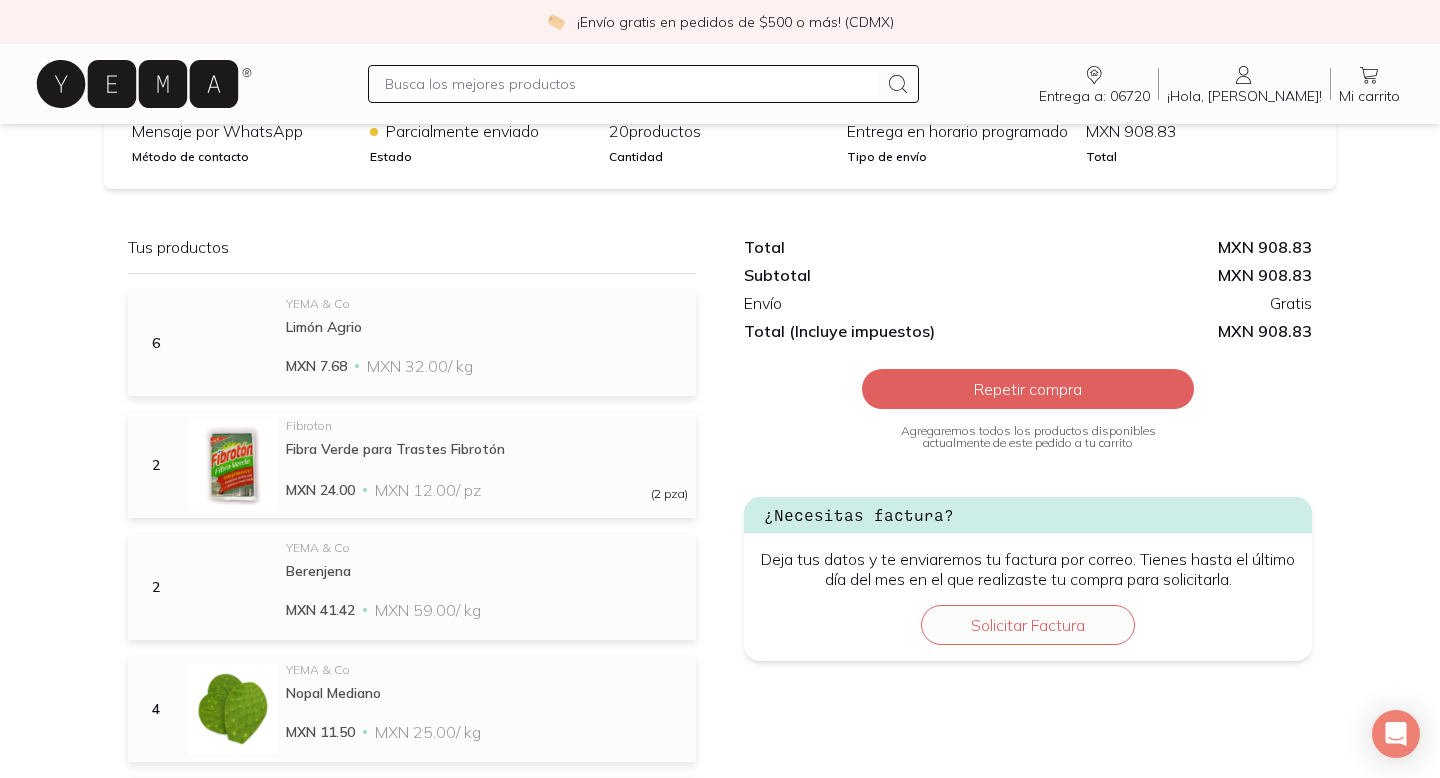 scroll, scrollTop: 340, scrollLeft: 0, axis: vertical 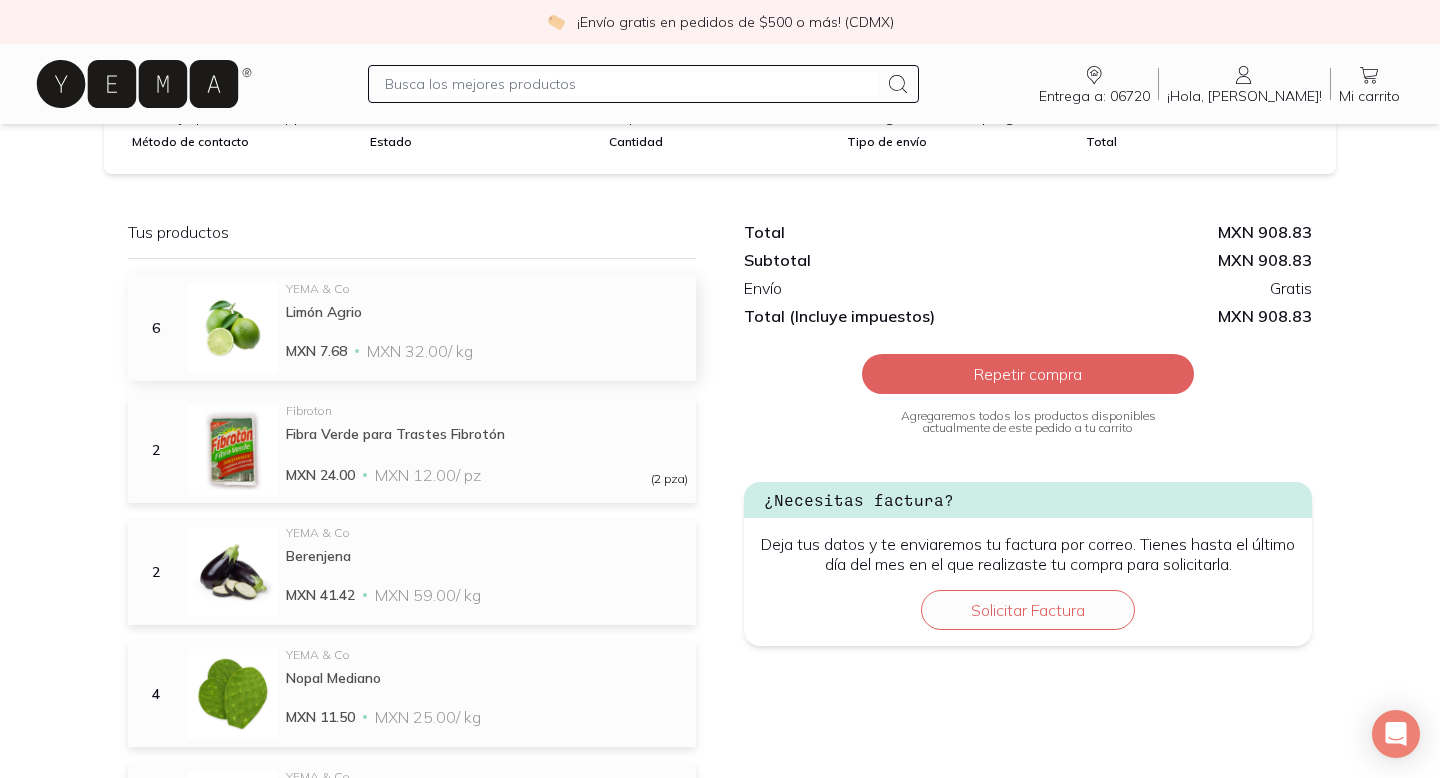 click on "Limón Agrio" at bounding box center (487, 312) 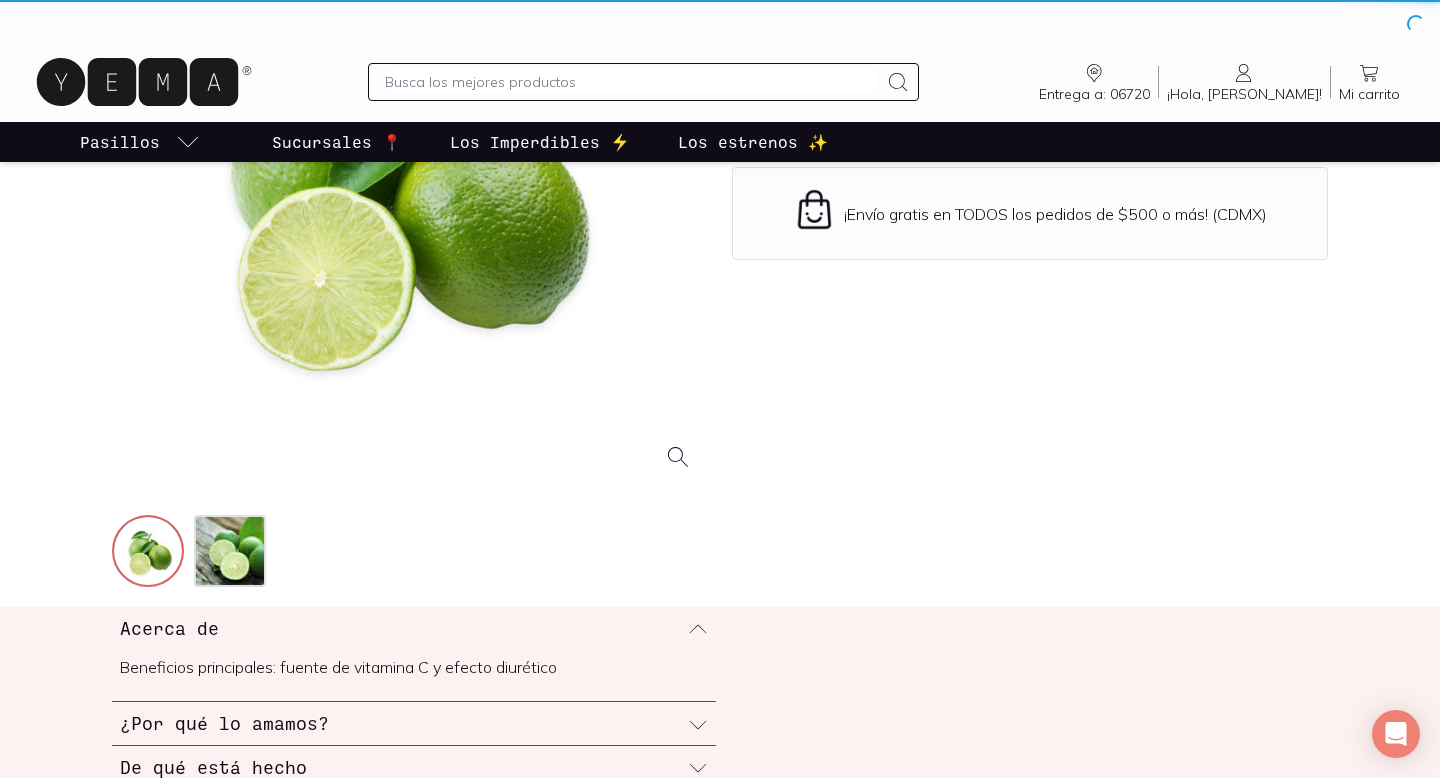 scroll, scrollTop: 0, scrollLeft: 0, axis: both 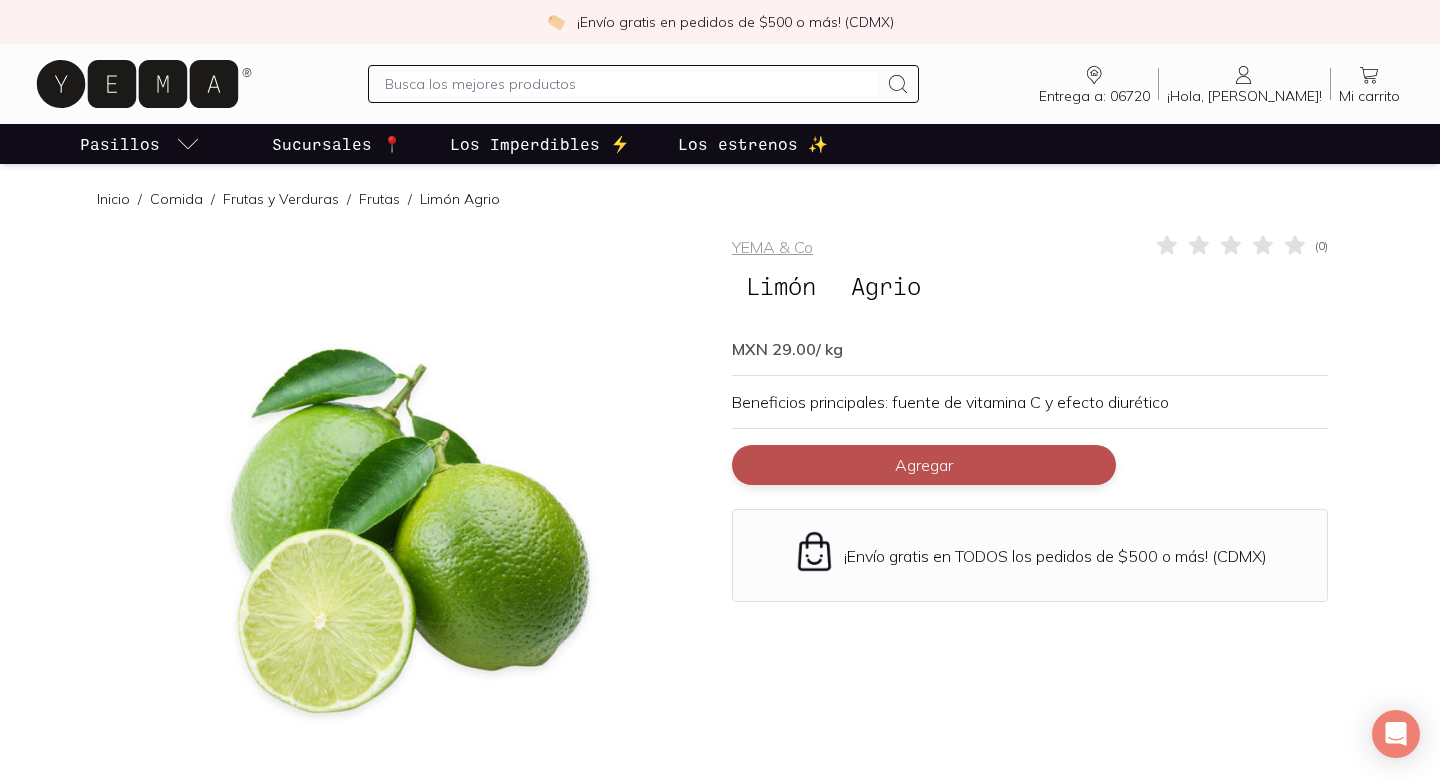 click on "Agregar" at bounding box center (924, 465) 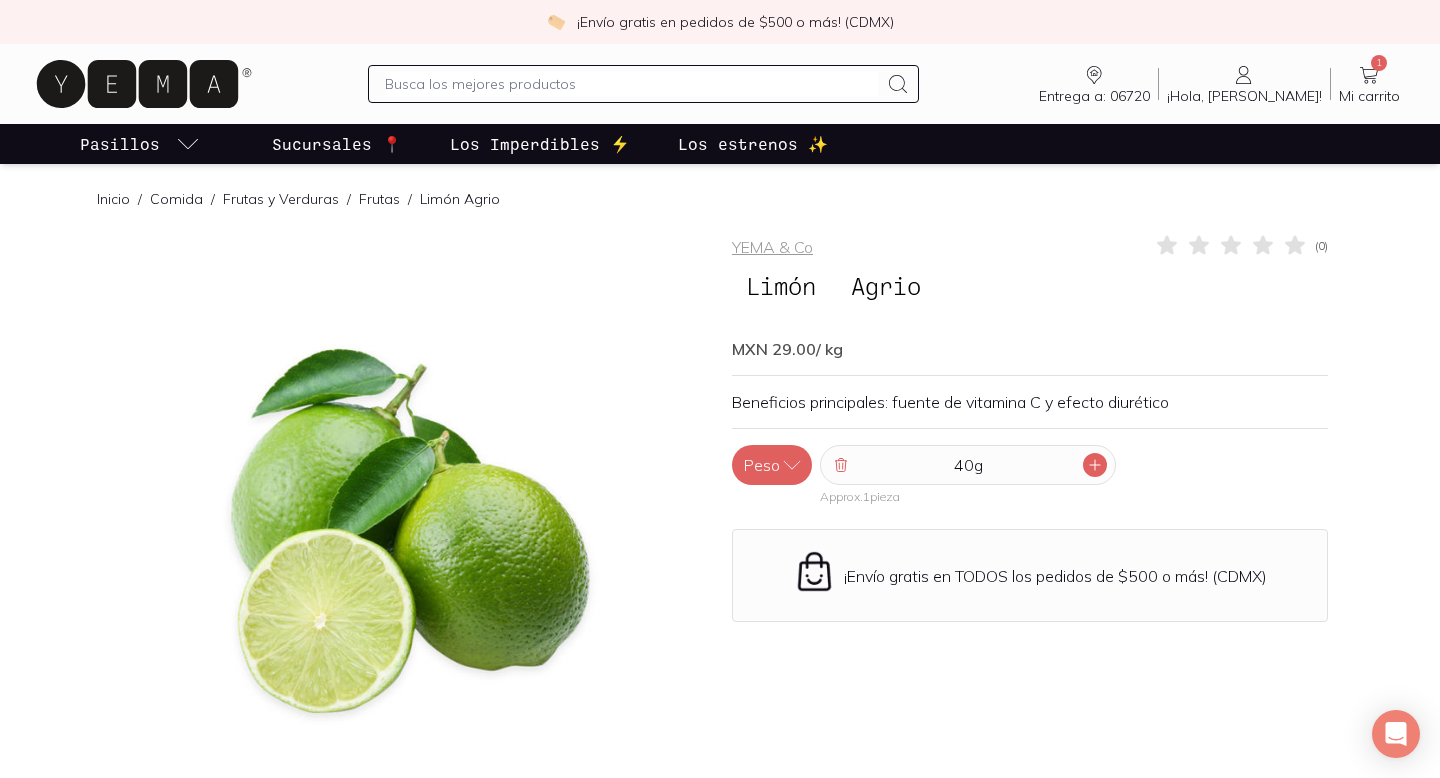 click 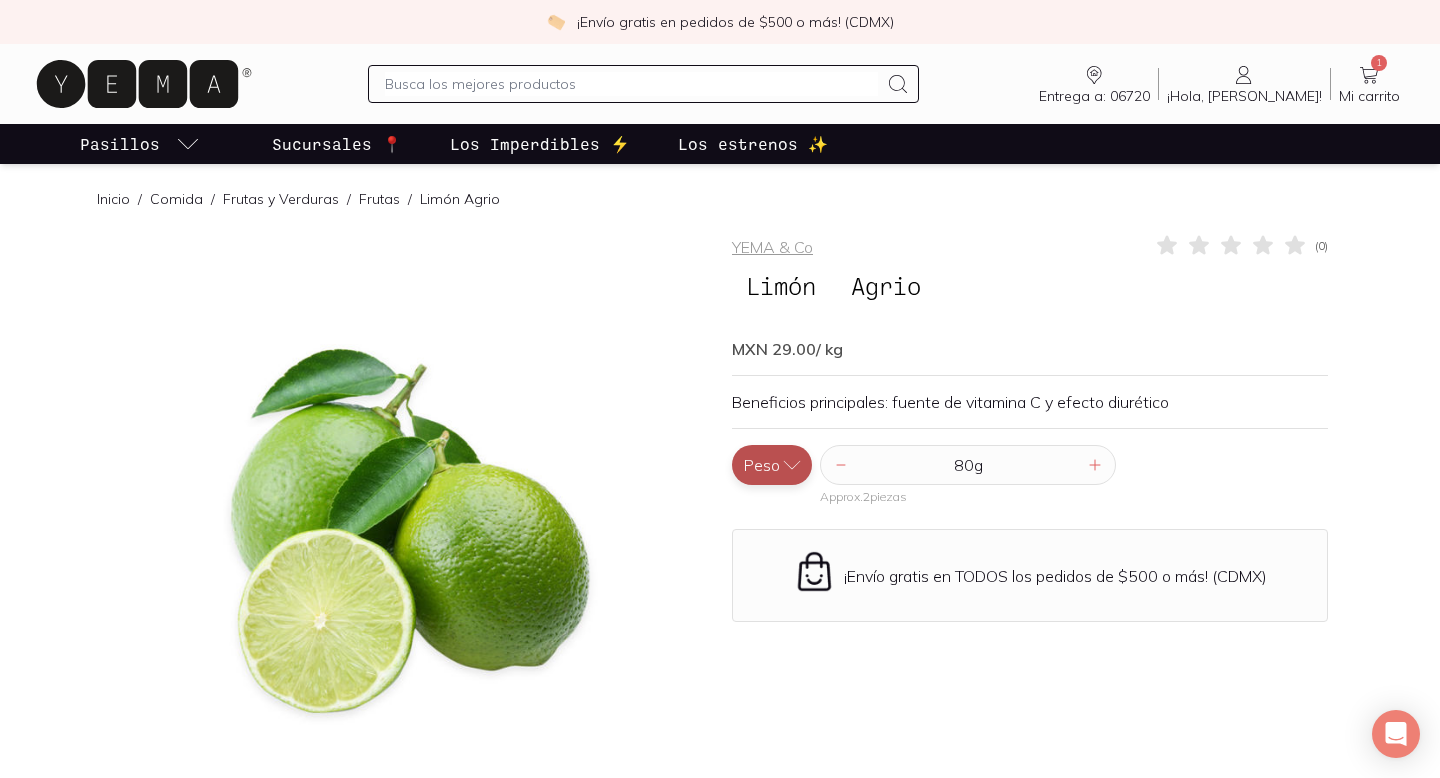 click on "Peso" at bounding box center (772, 465) 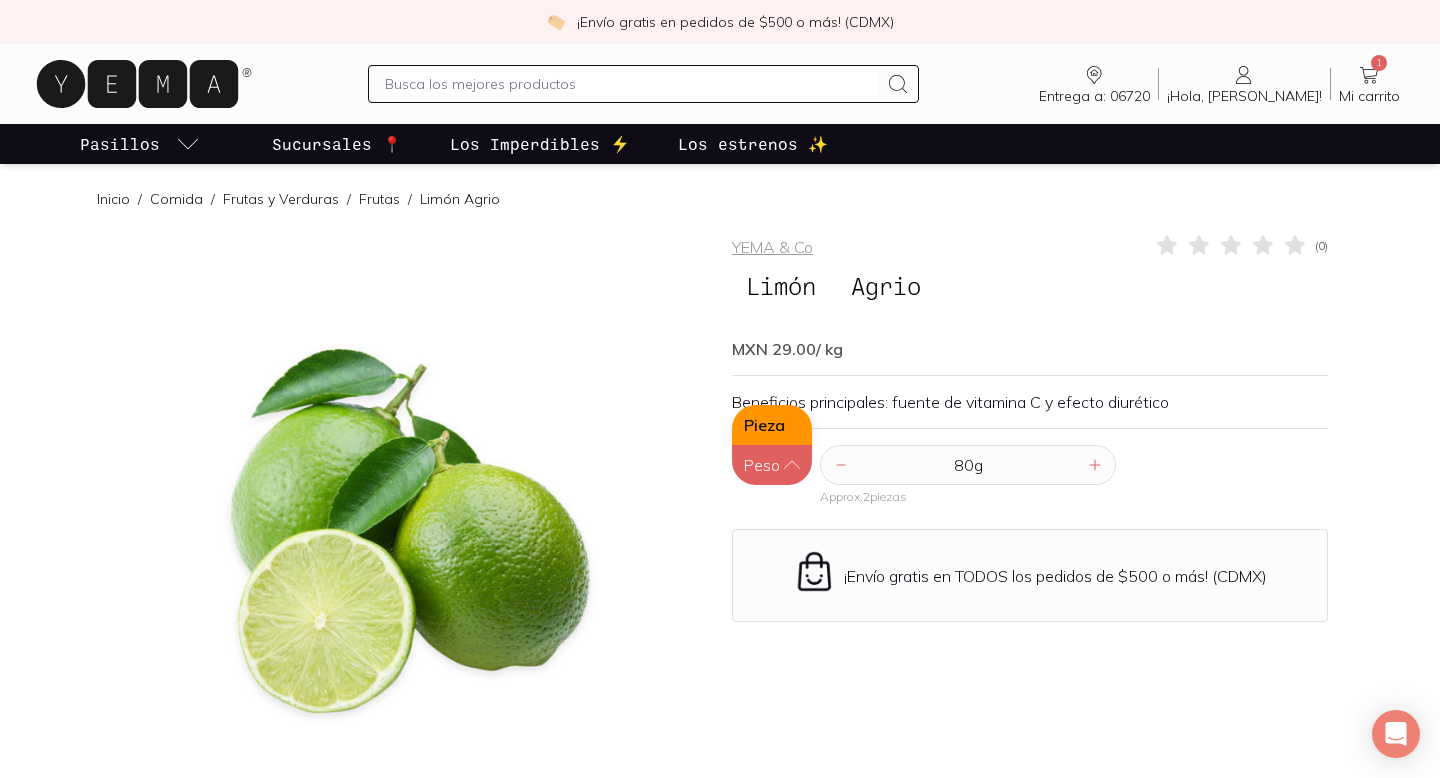 click on "Pieza" at bounding box center (772, 425) 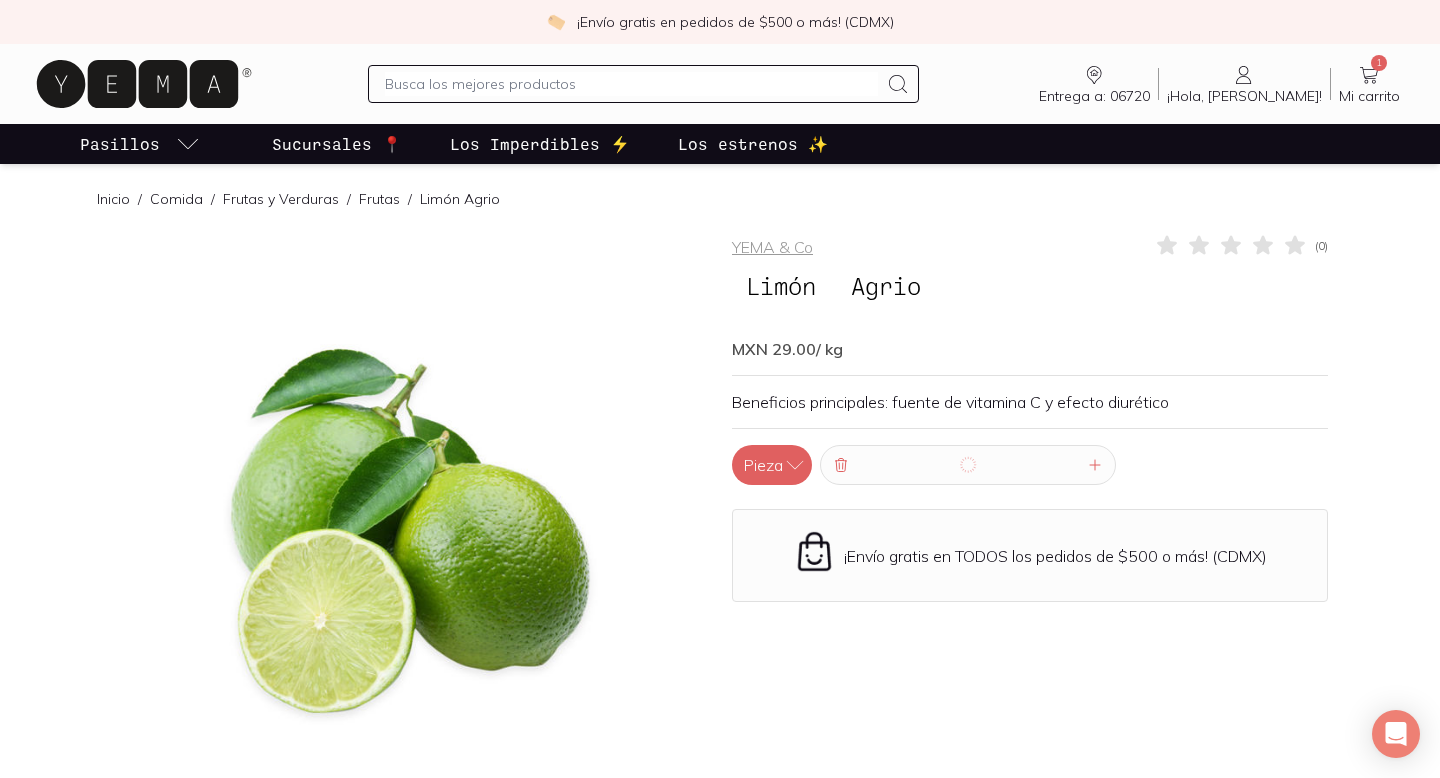 type on "2" 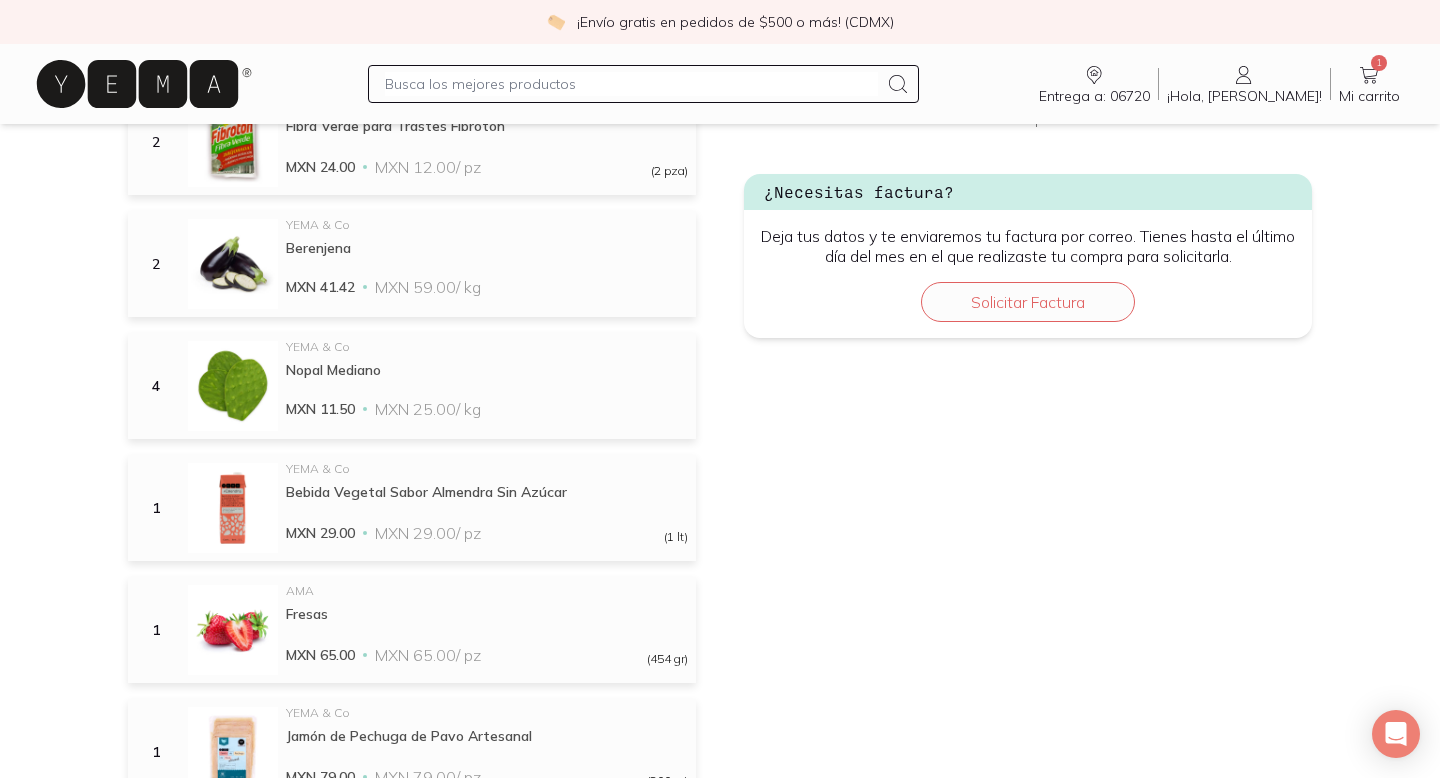scroll, scrollTop: 674, scrollLeft: 0, axis: vertical 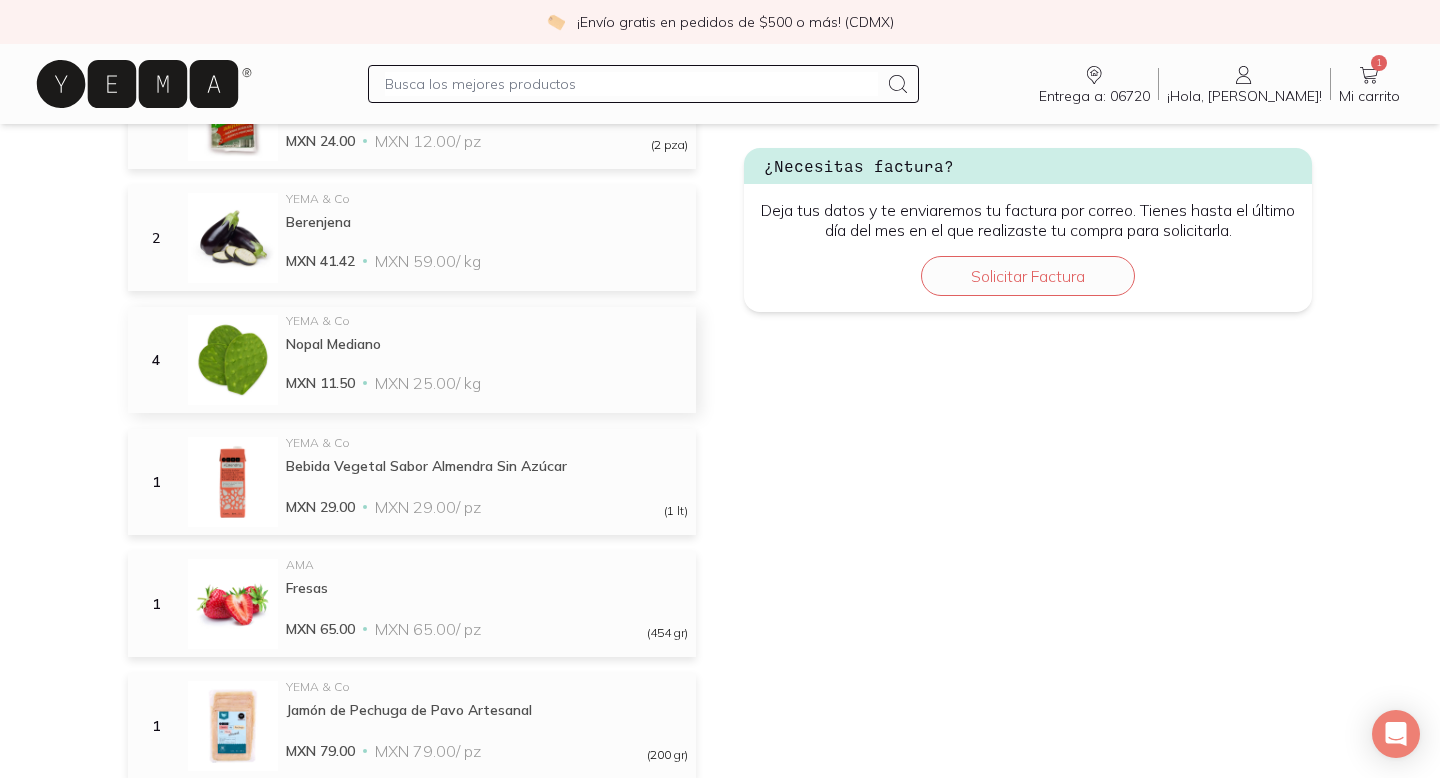 click on "Nopal Mediano" at bounding box center (487, 344) 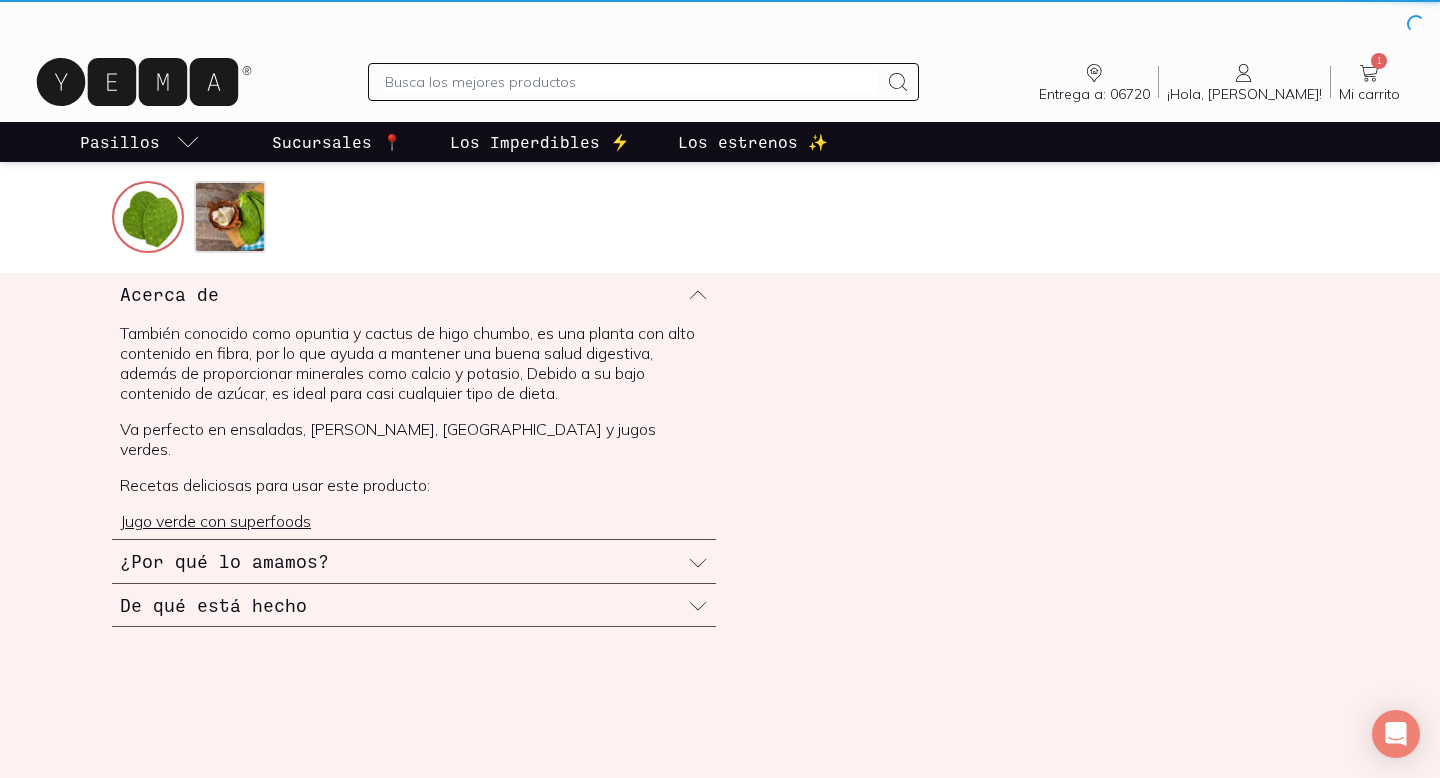 scroll, scrollTop: 0, scrollLeft: 0, axis: both 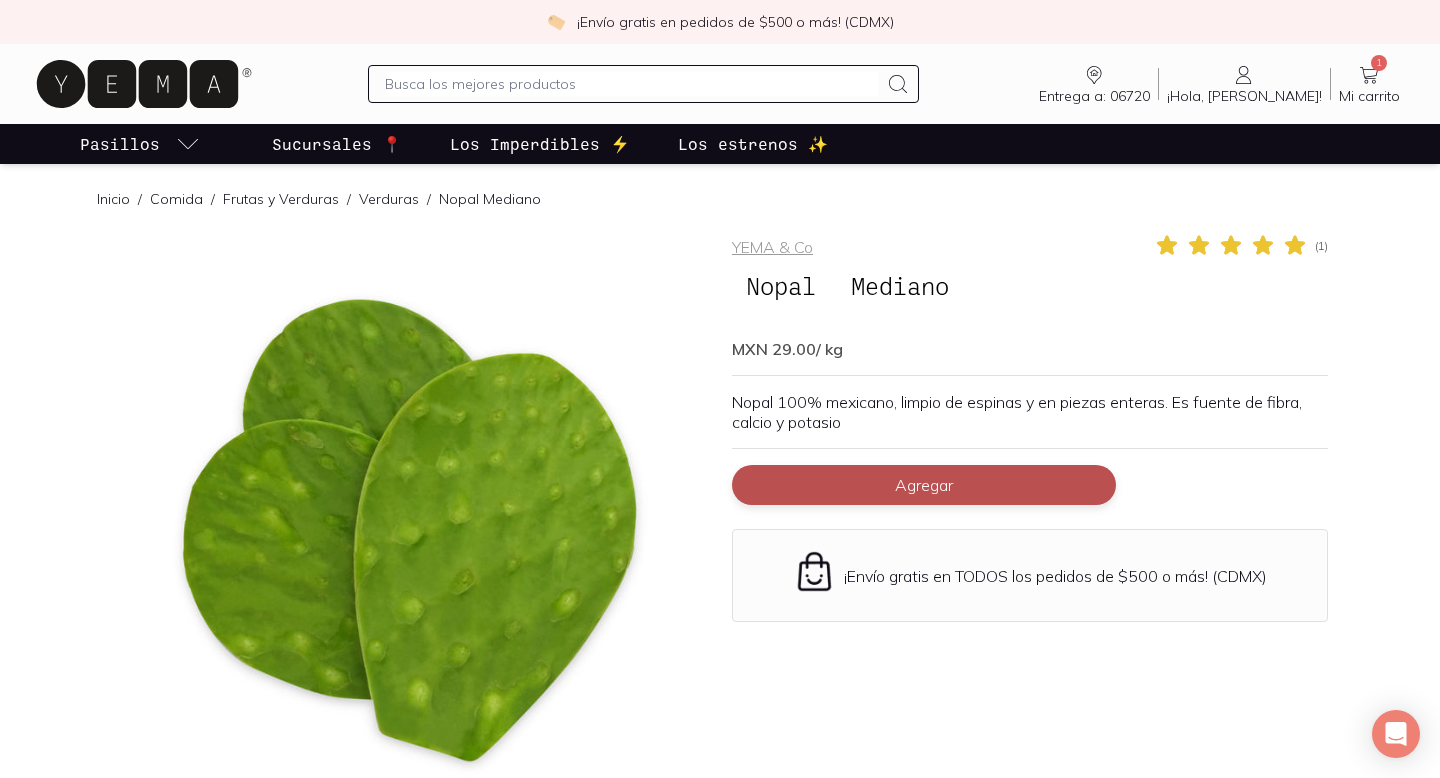 click on "Agregar" at bounding box center (924, 485) 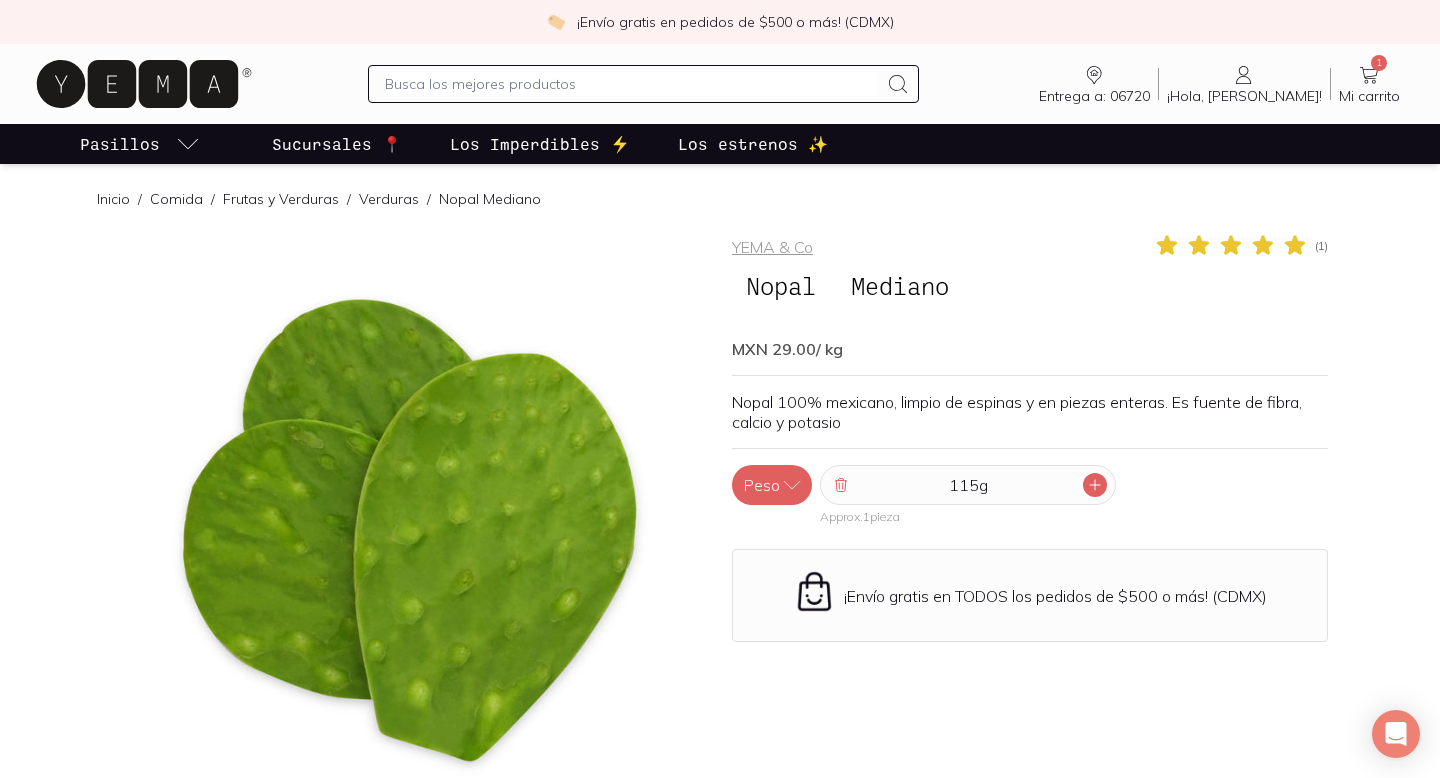 click at bounding box center [1095, 485] 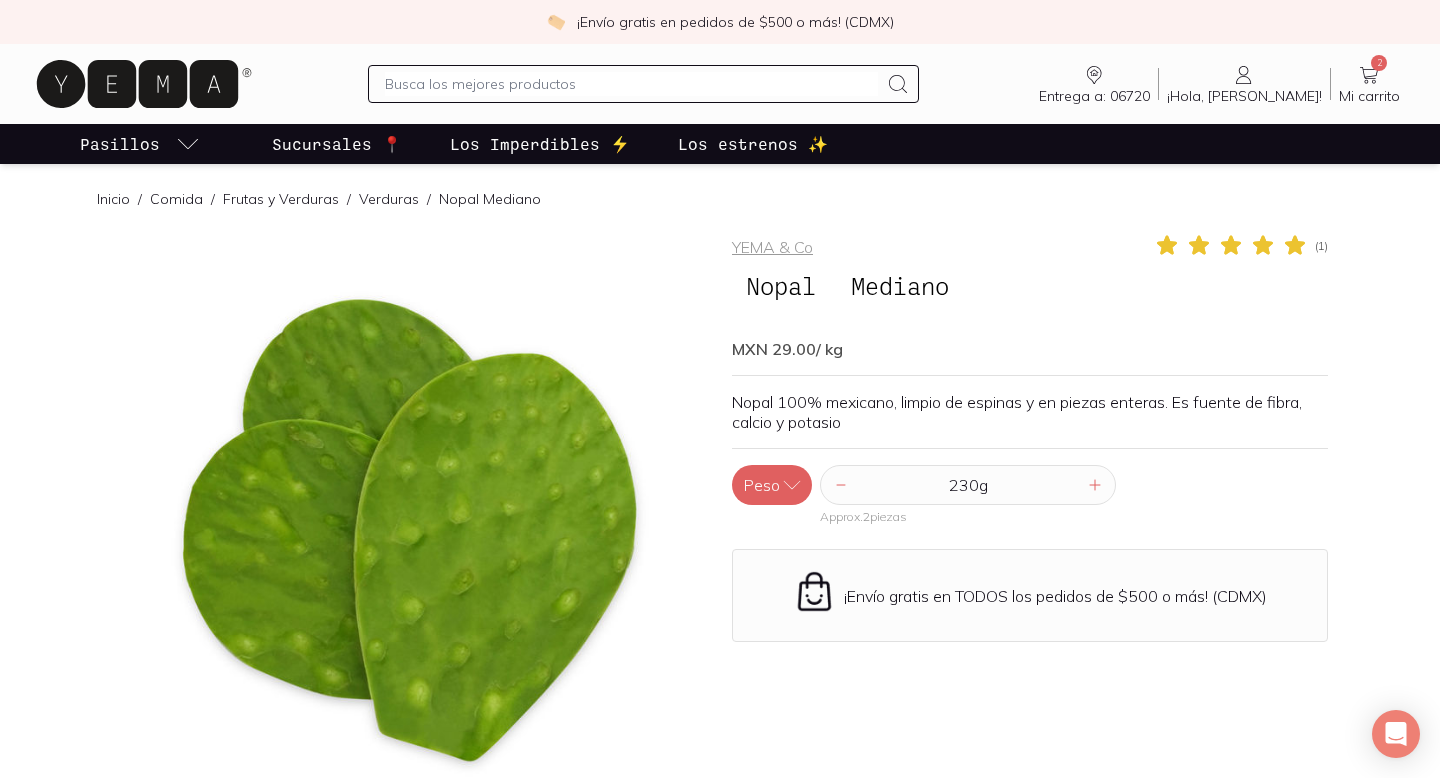 click on "230 g" at bounding box center [968, 485] 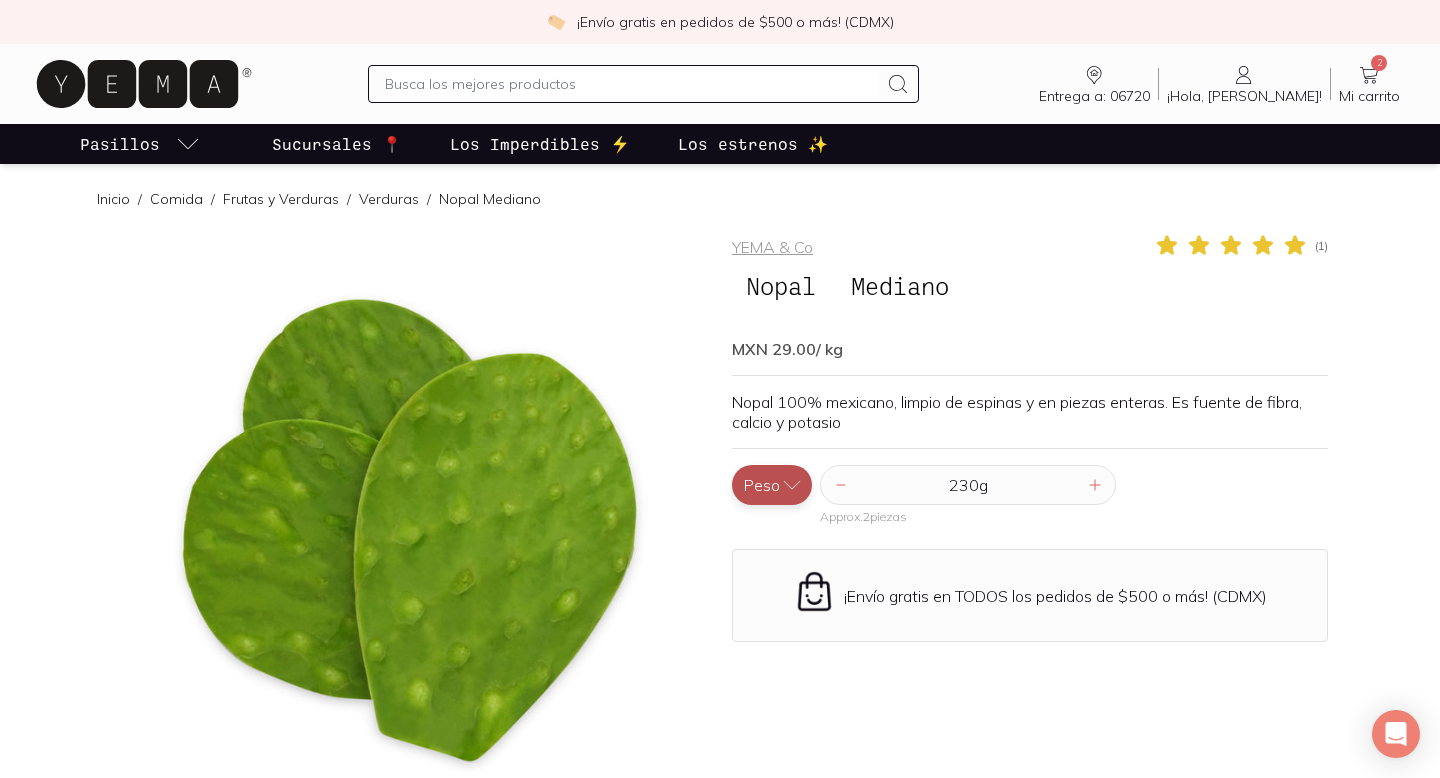 click 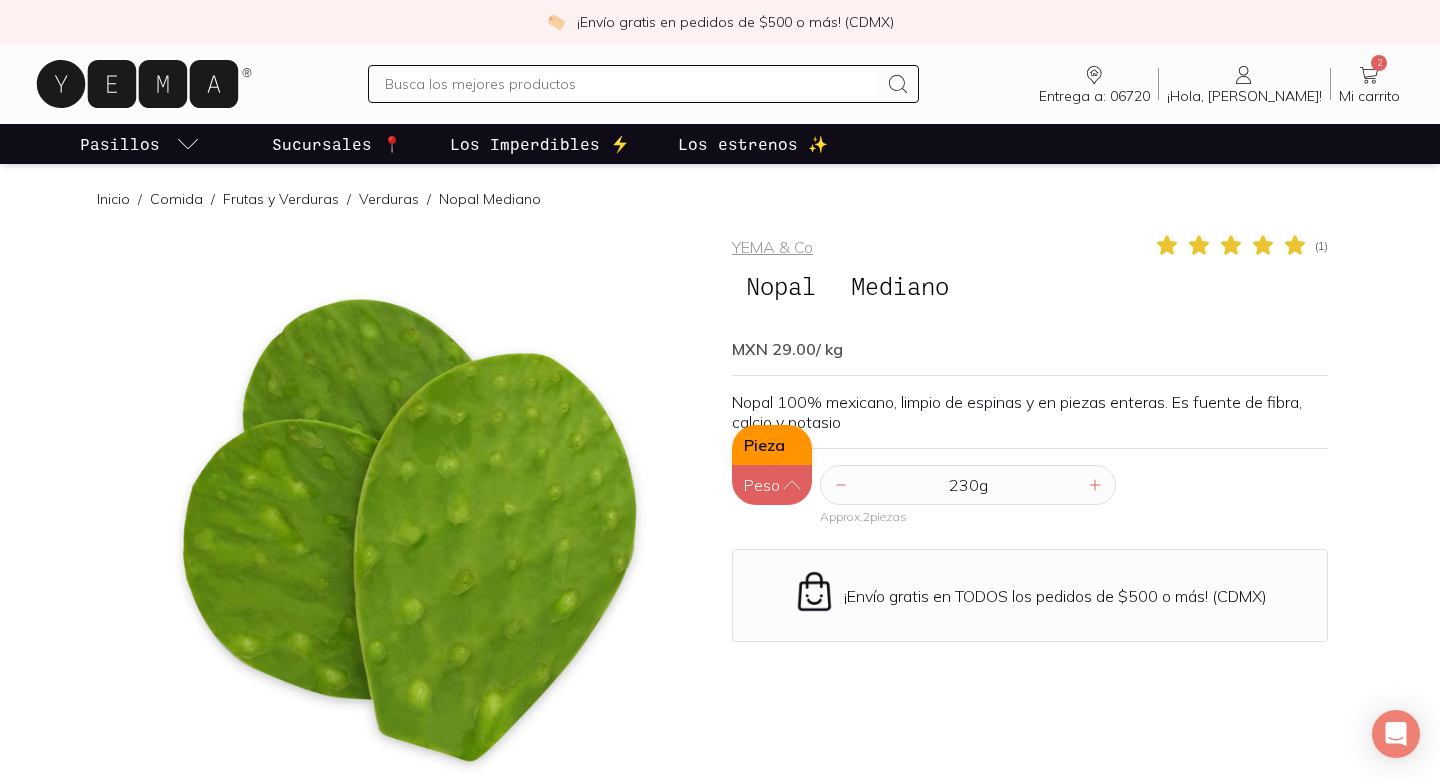 click on "Pieza" at bounding box center [772, 445] 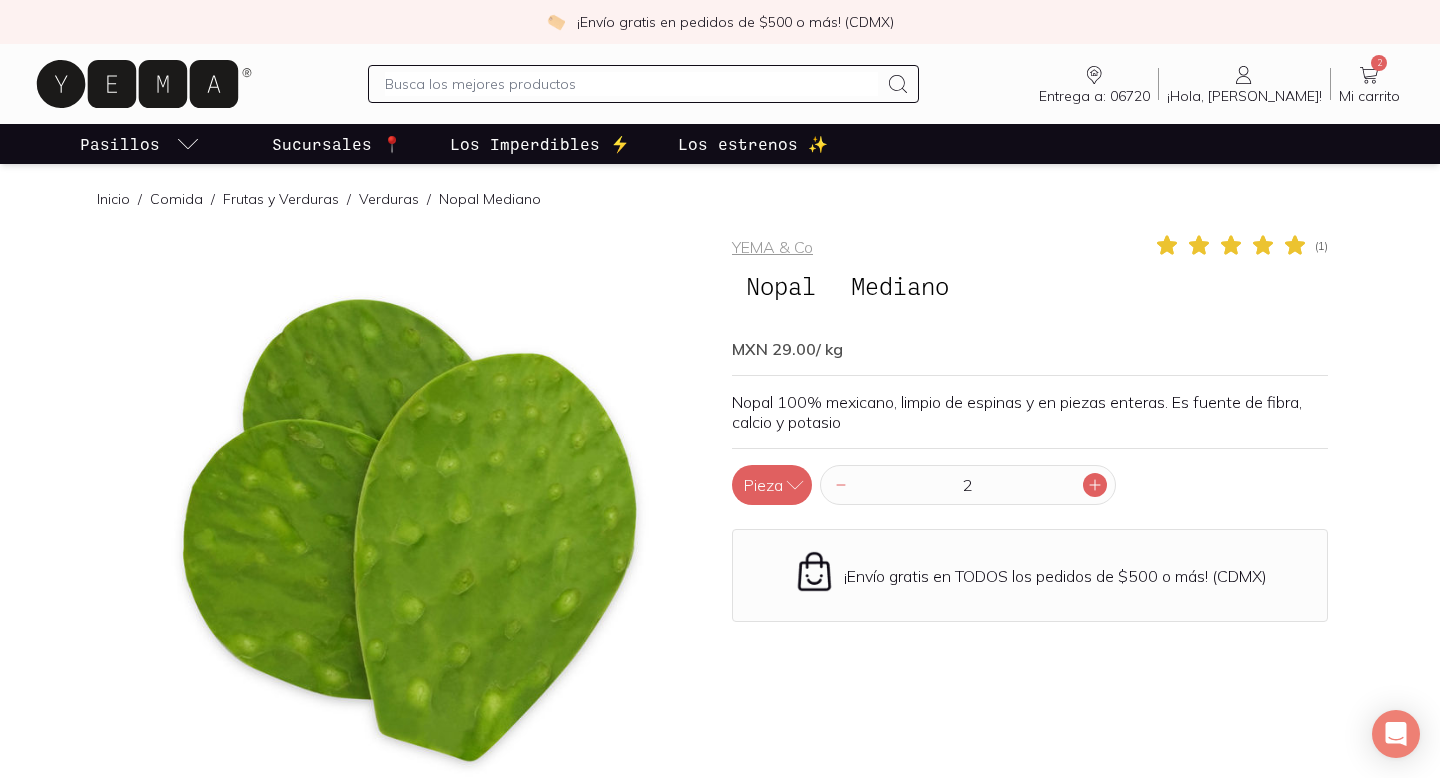 click 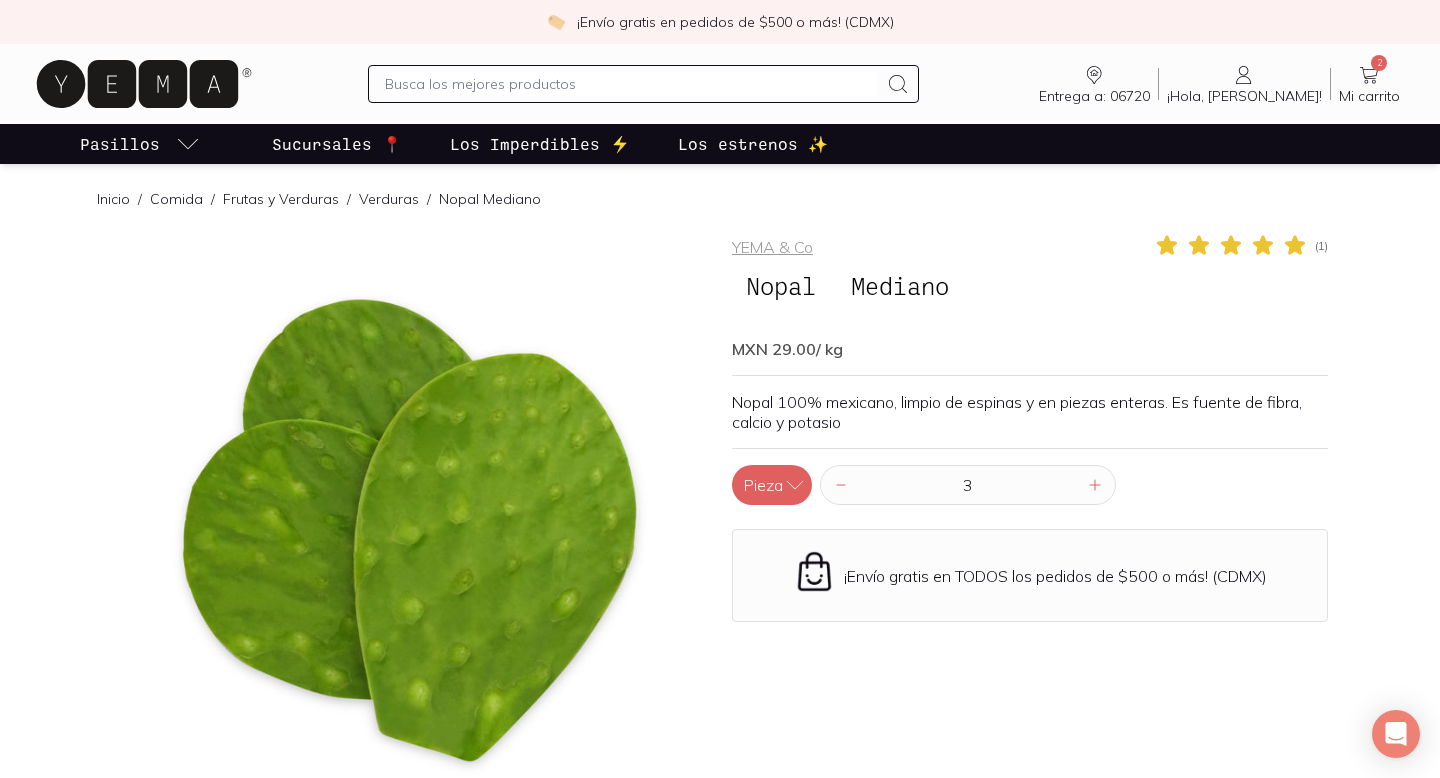 click at bounding box center (410, 531) 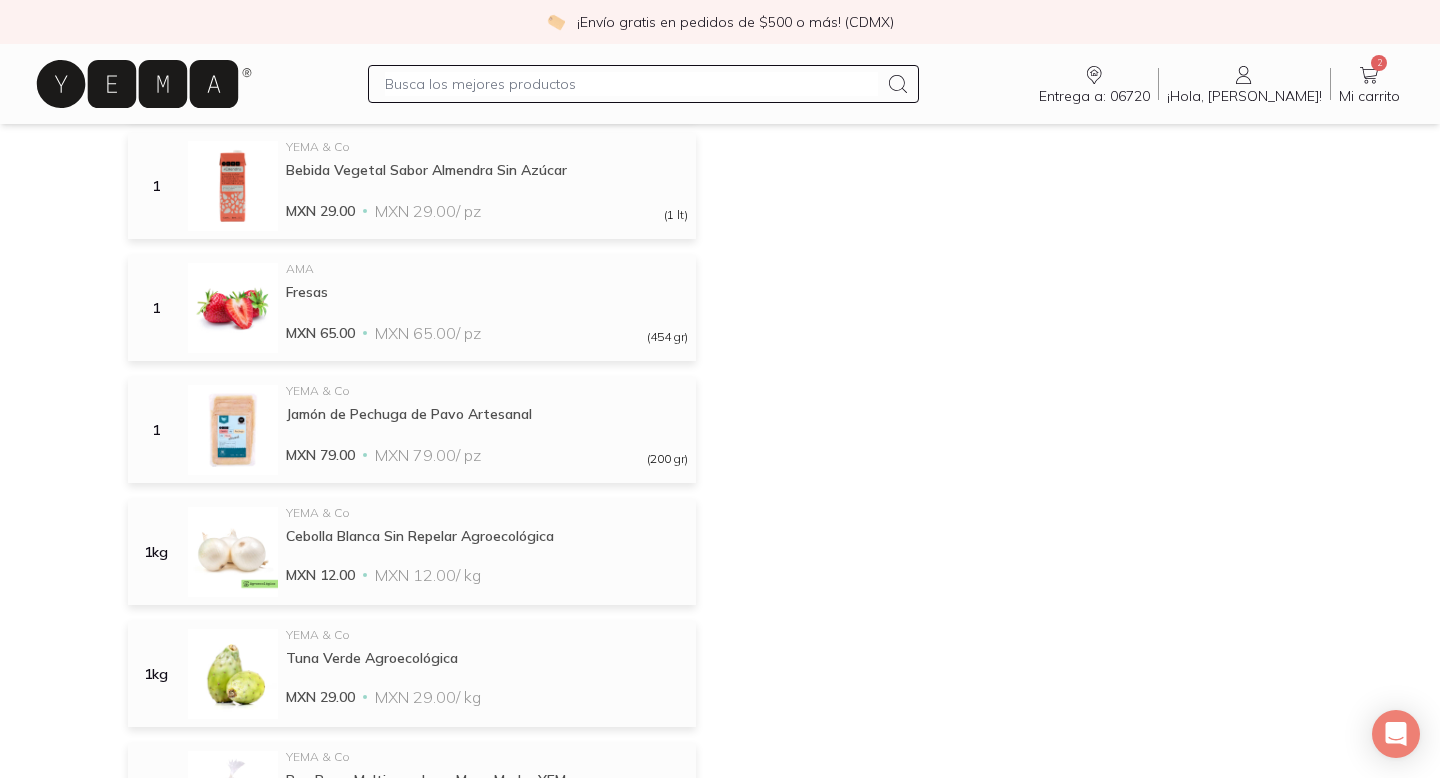 scroll, scrollTop: 973, scrollLeft: 0, axis: vertical 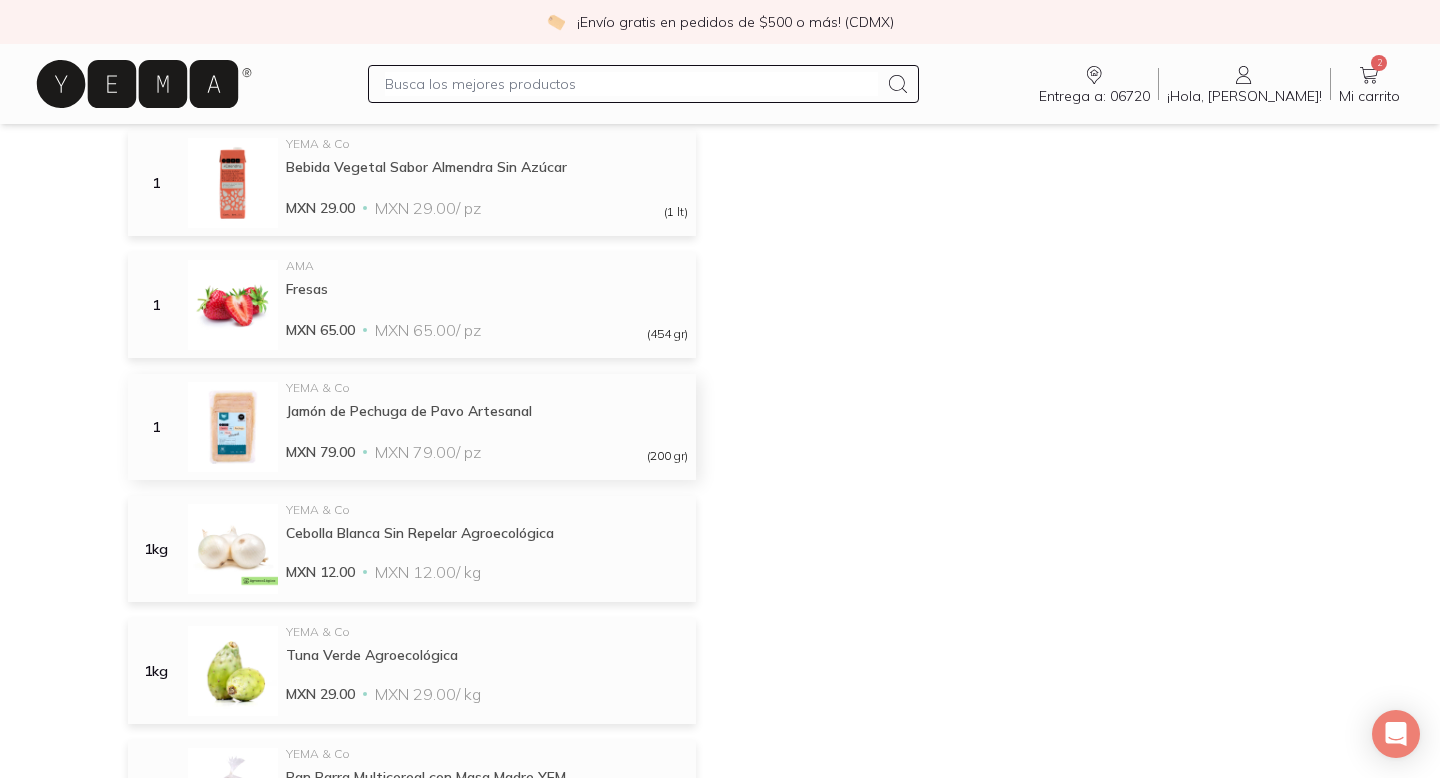 click on "MXN 79.00 MXN 79.00  / pz (200 gr)" at bounding box center (487, 444) 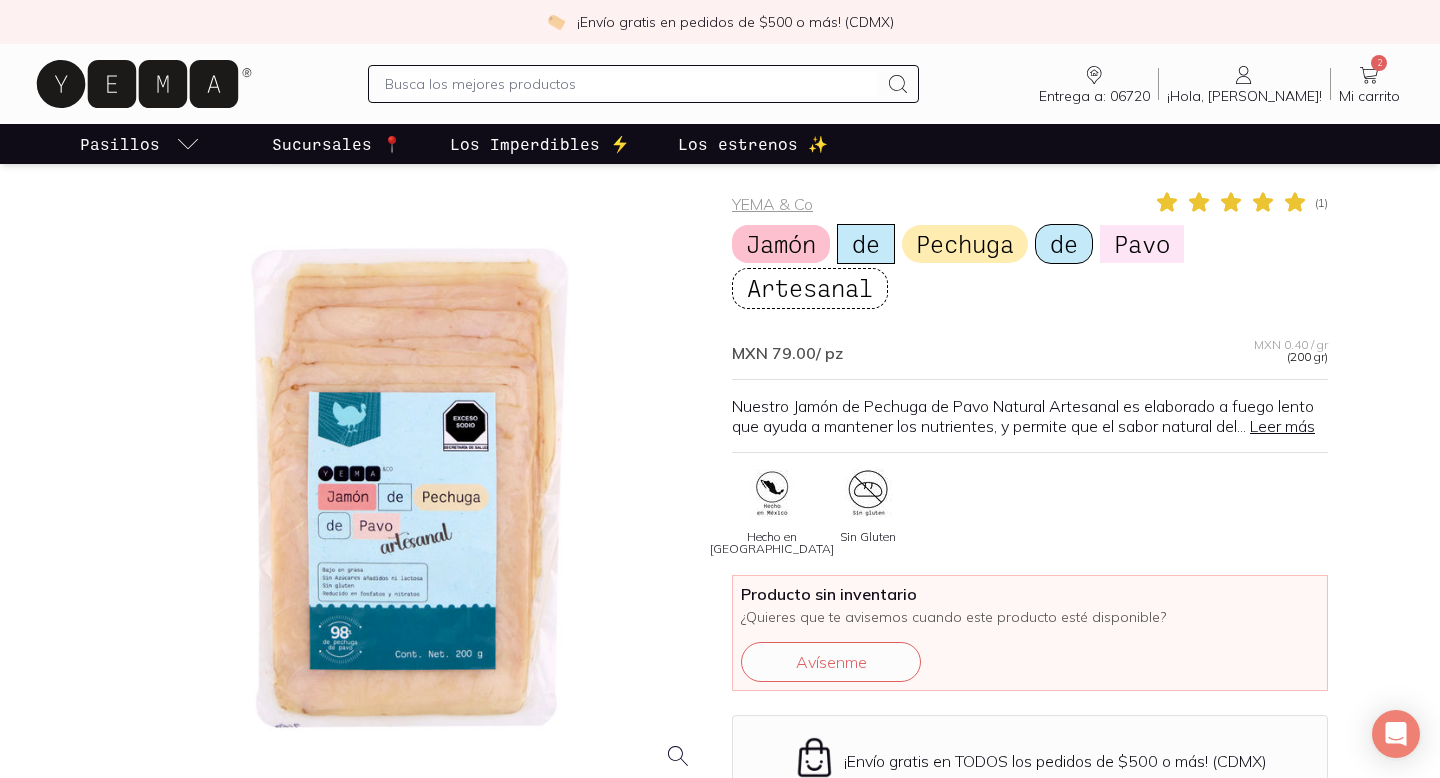 scroll, scrollTop: 62, scrollLeft: 0, axis: vertical 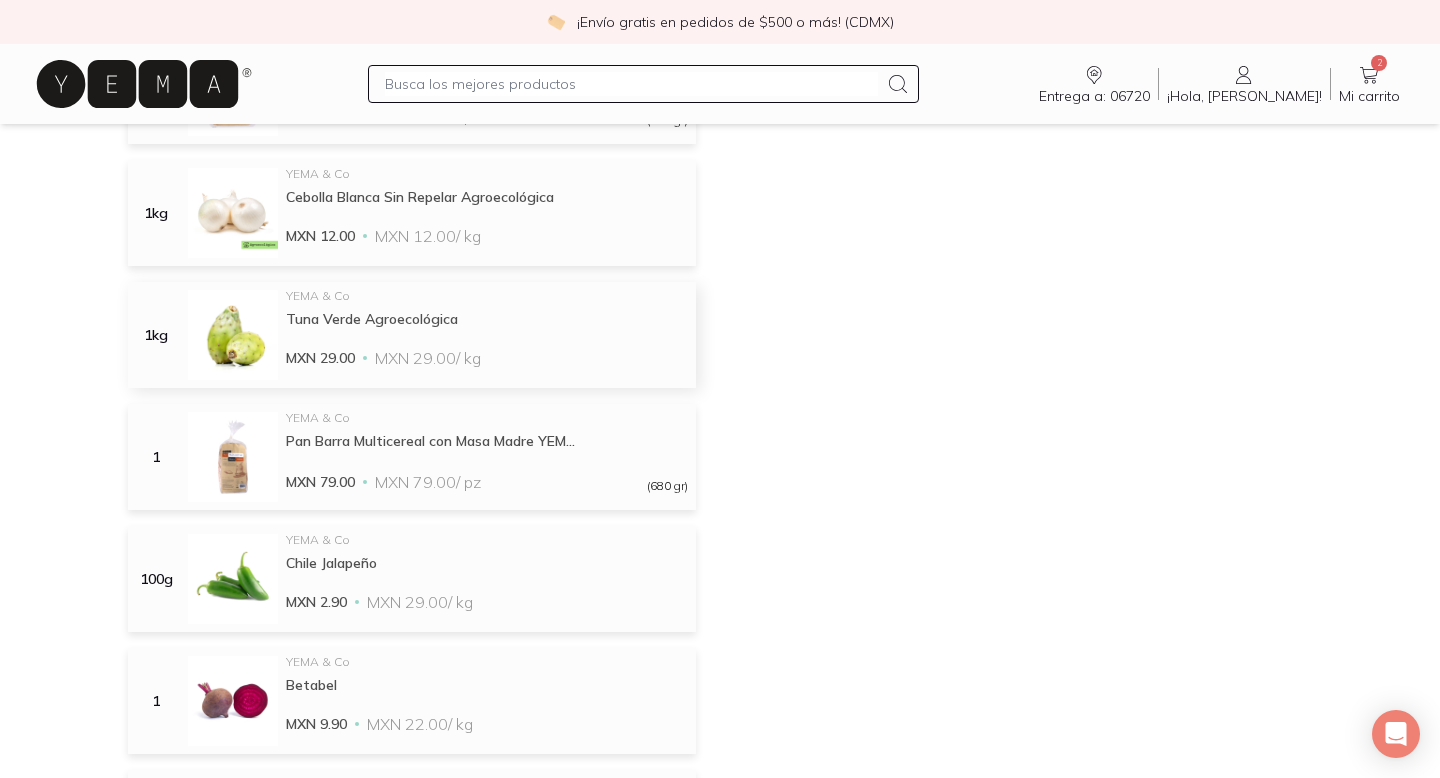 click on "YEMA & Co Tuna Verde Agroecológica" at bounding box center (487, 309) 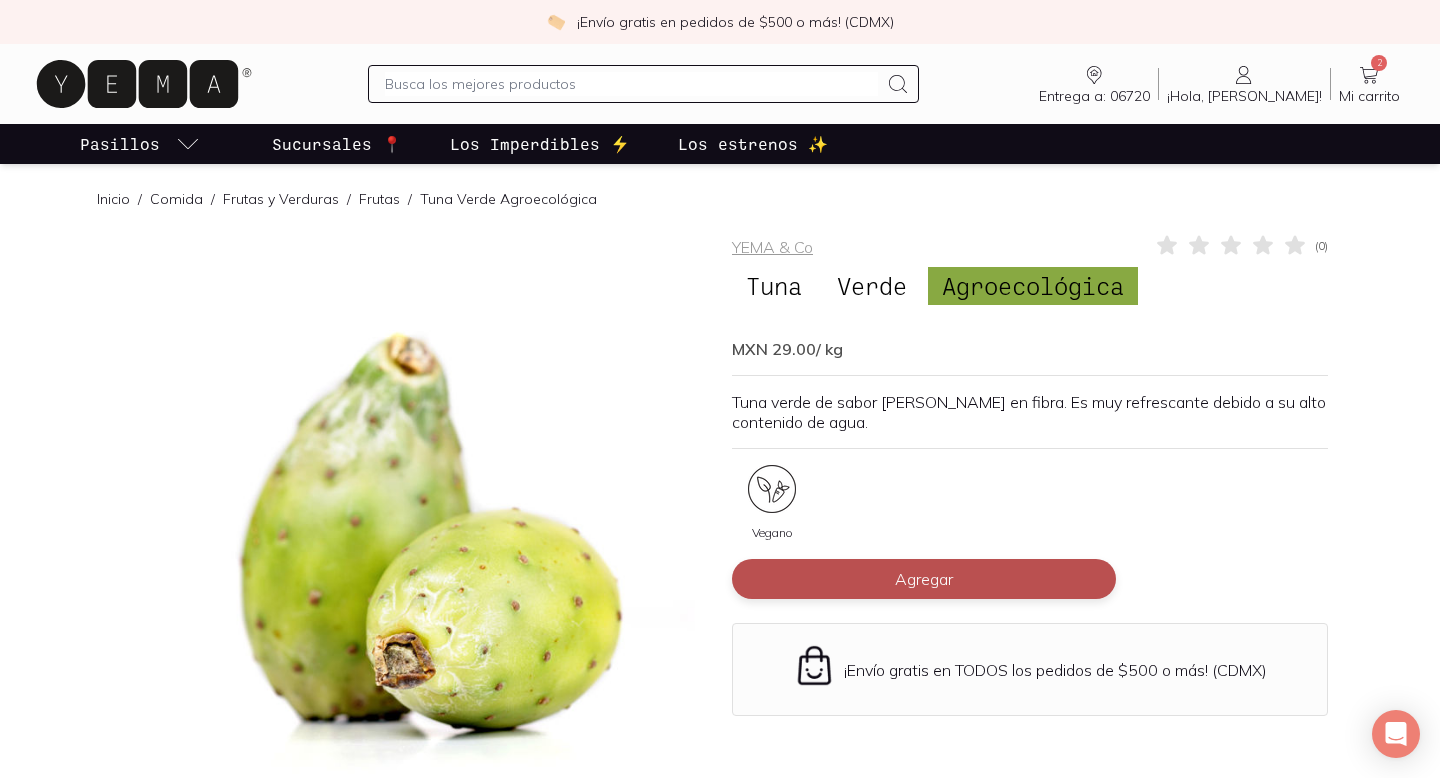 click on "Agregar" at bounding box center (924, 579) 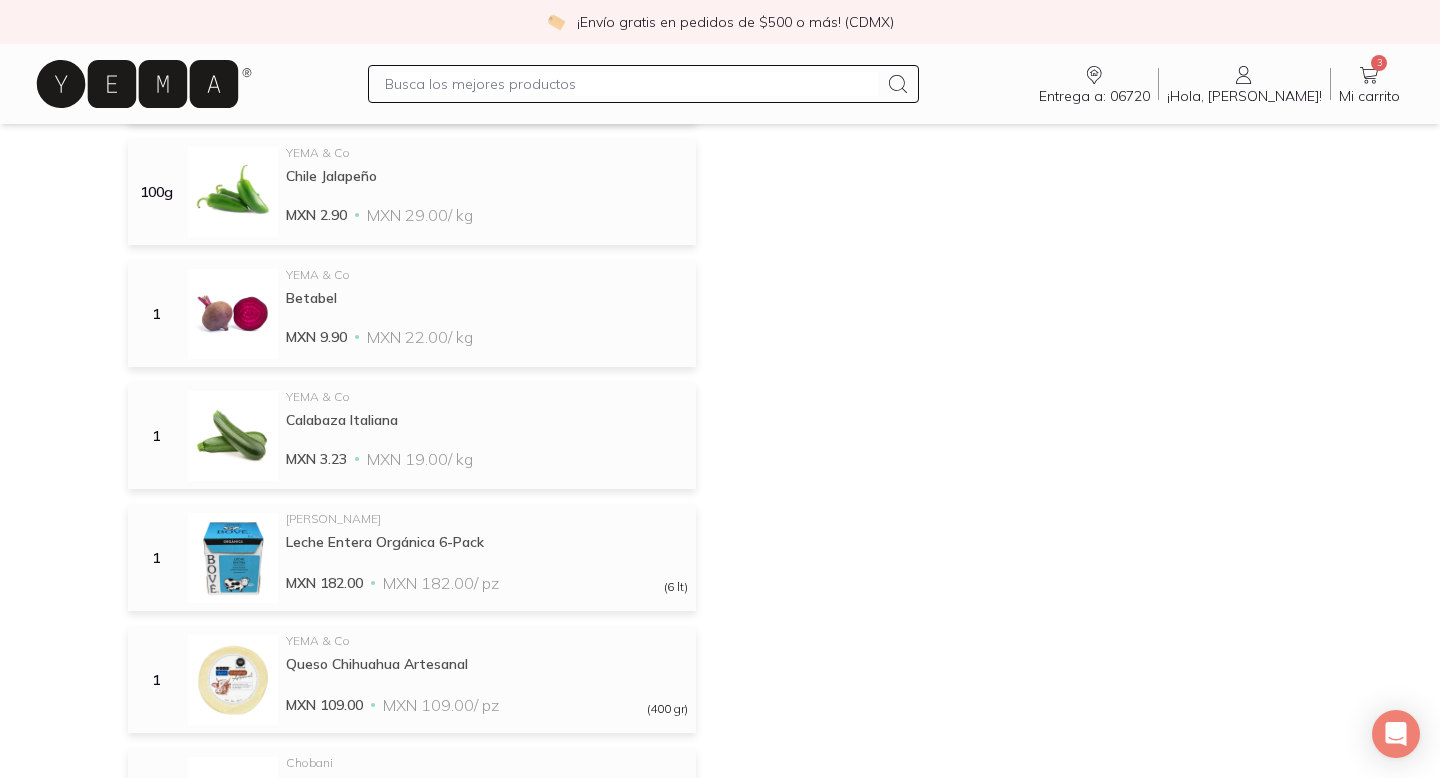 scroll, scrollTop: 1699, scrollLeft: 0, axis: vertical 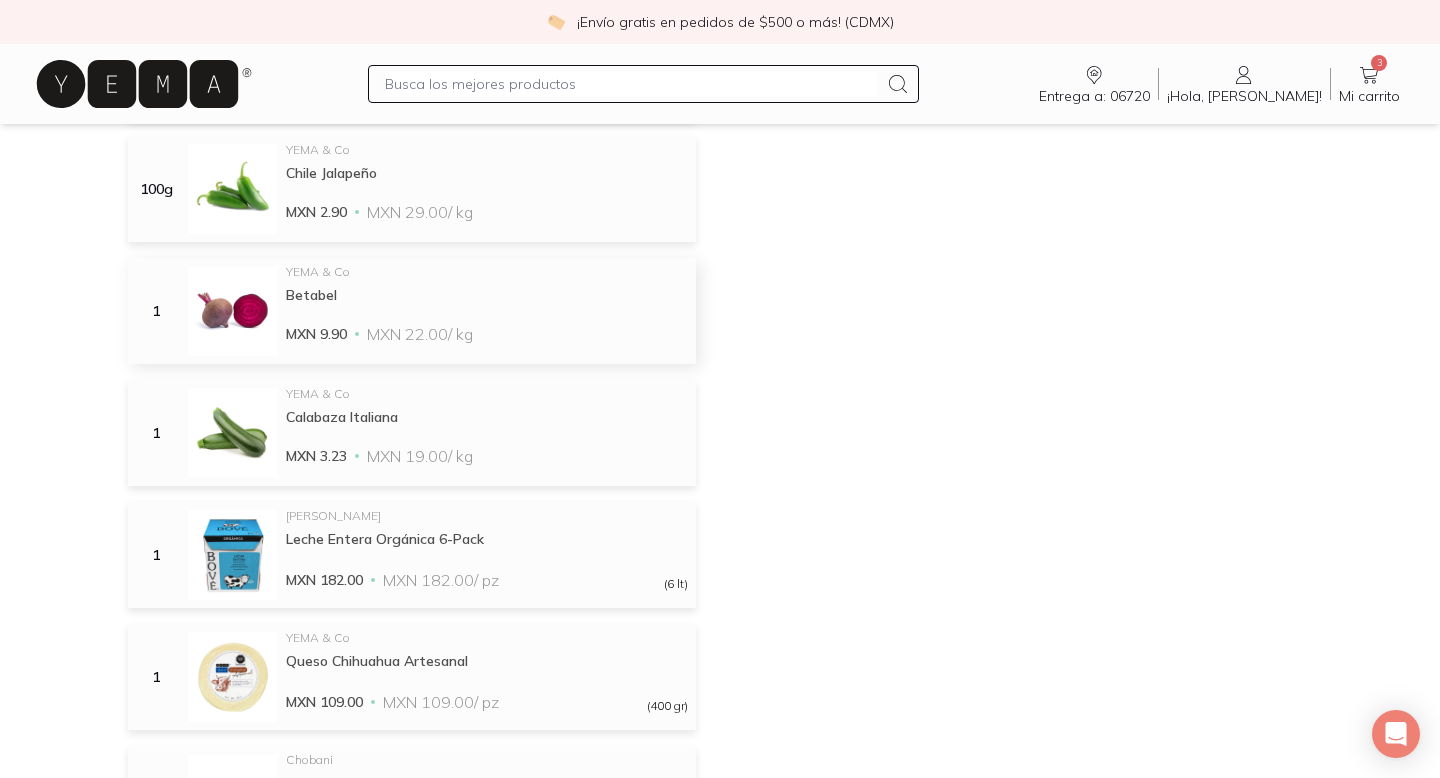 click on "YEMA & Co Betabel" at bounding box center (487, 285) 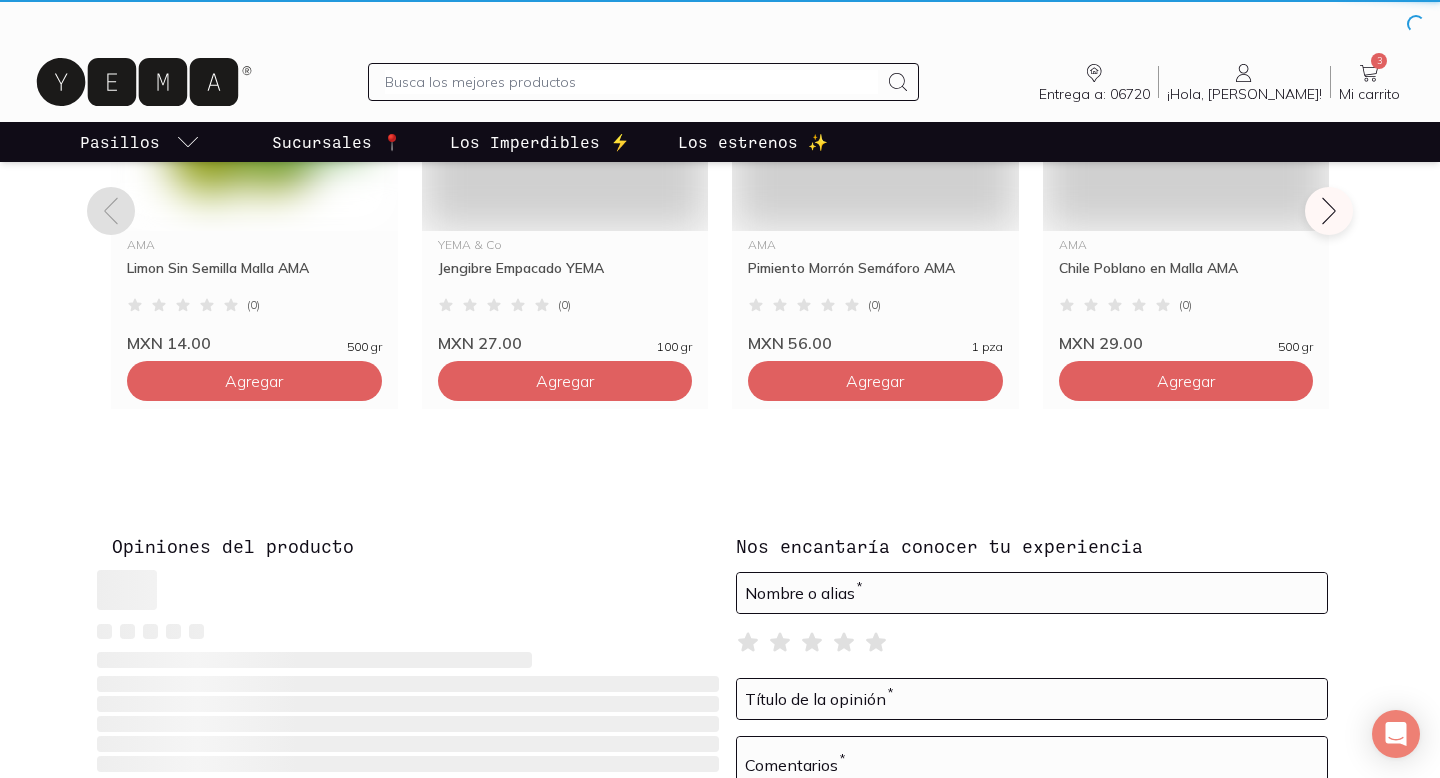 scroll, scrollTop: 0, scrollLeft: 0, axis: both 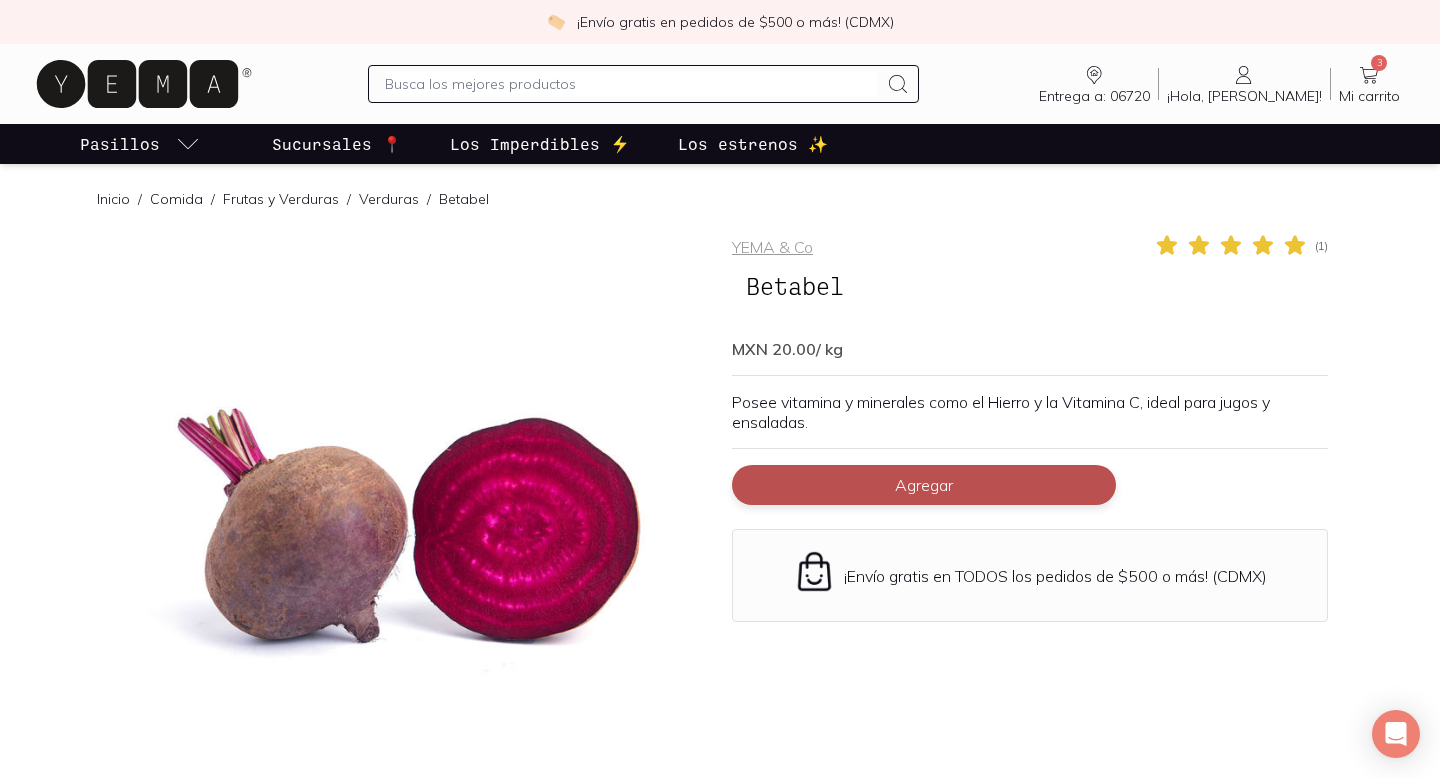 click on "Agregar" at bounding box center [924, 485] 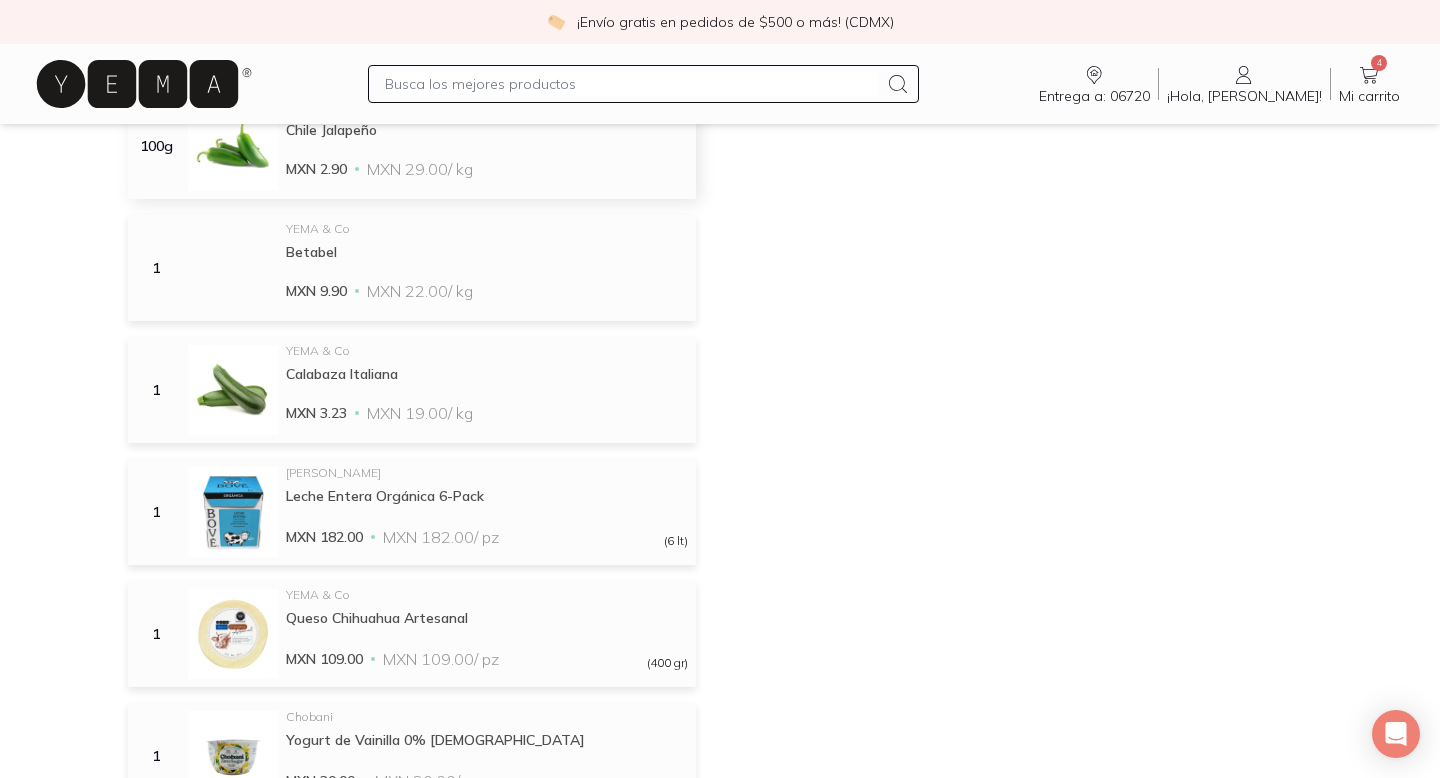 scroll, scrollTop: 1746, scrollLeft: 0, axis: vertical 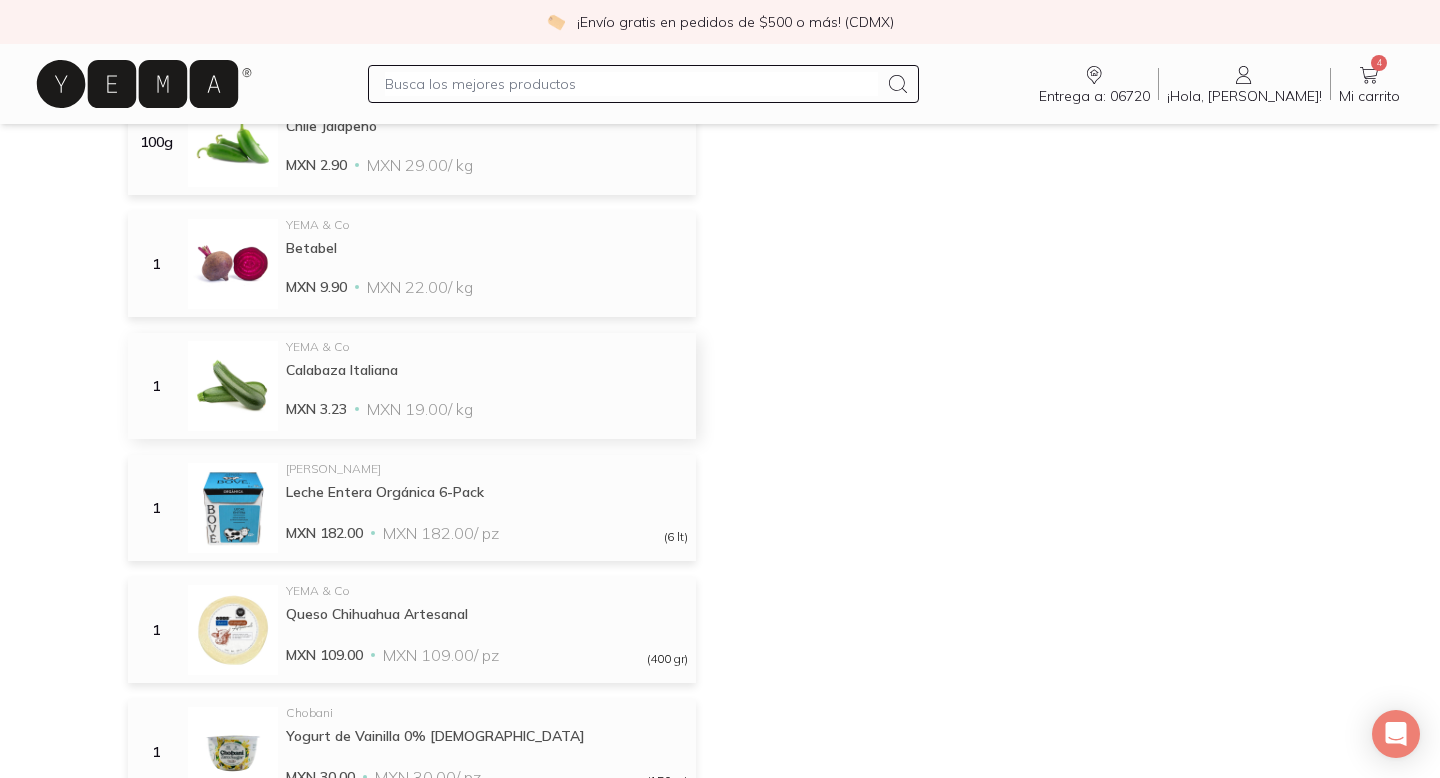 click on "Calabaza Italiana" at bounding box center [487, 370] 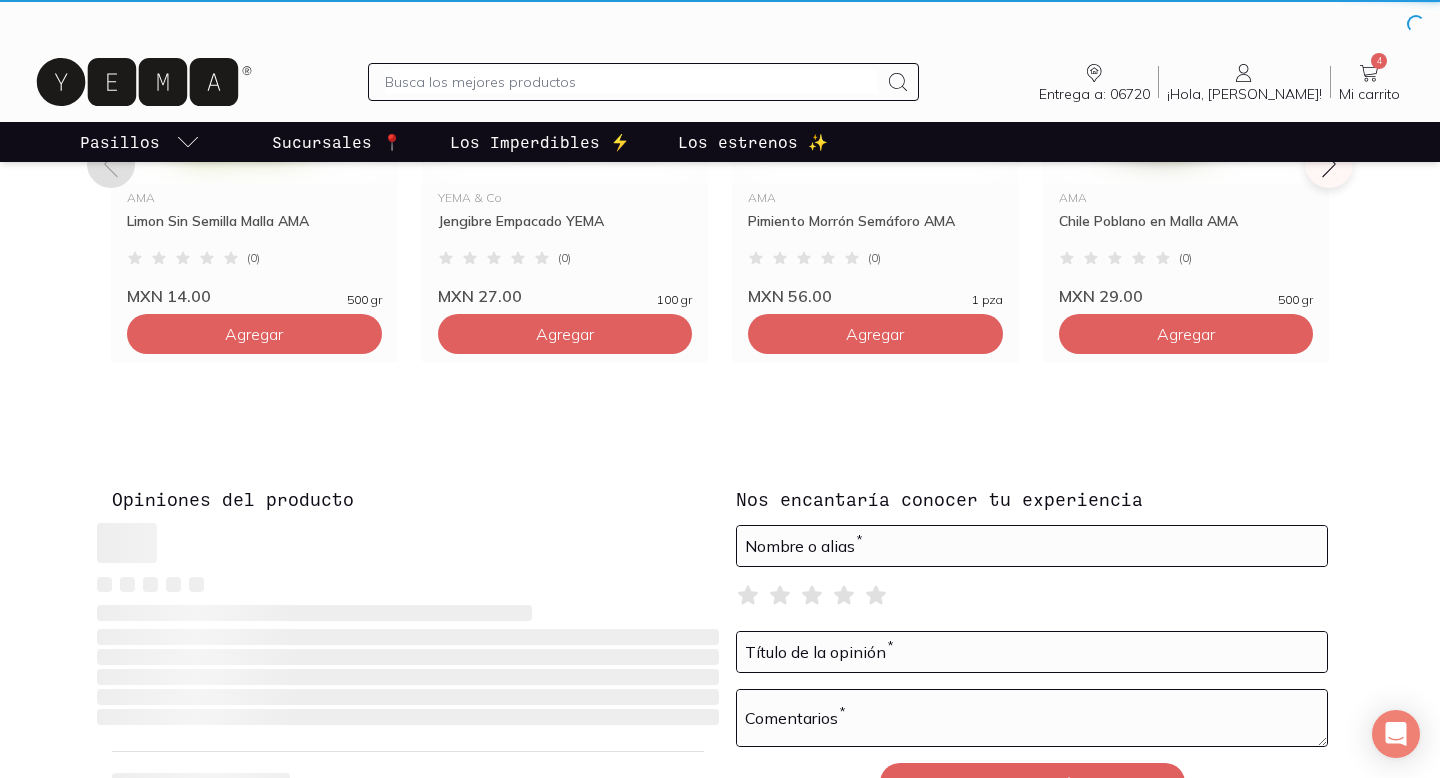 scroll, scrollTop: 0, scrollLeft: 0, axis: both 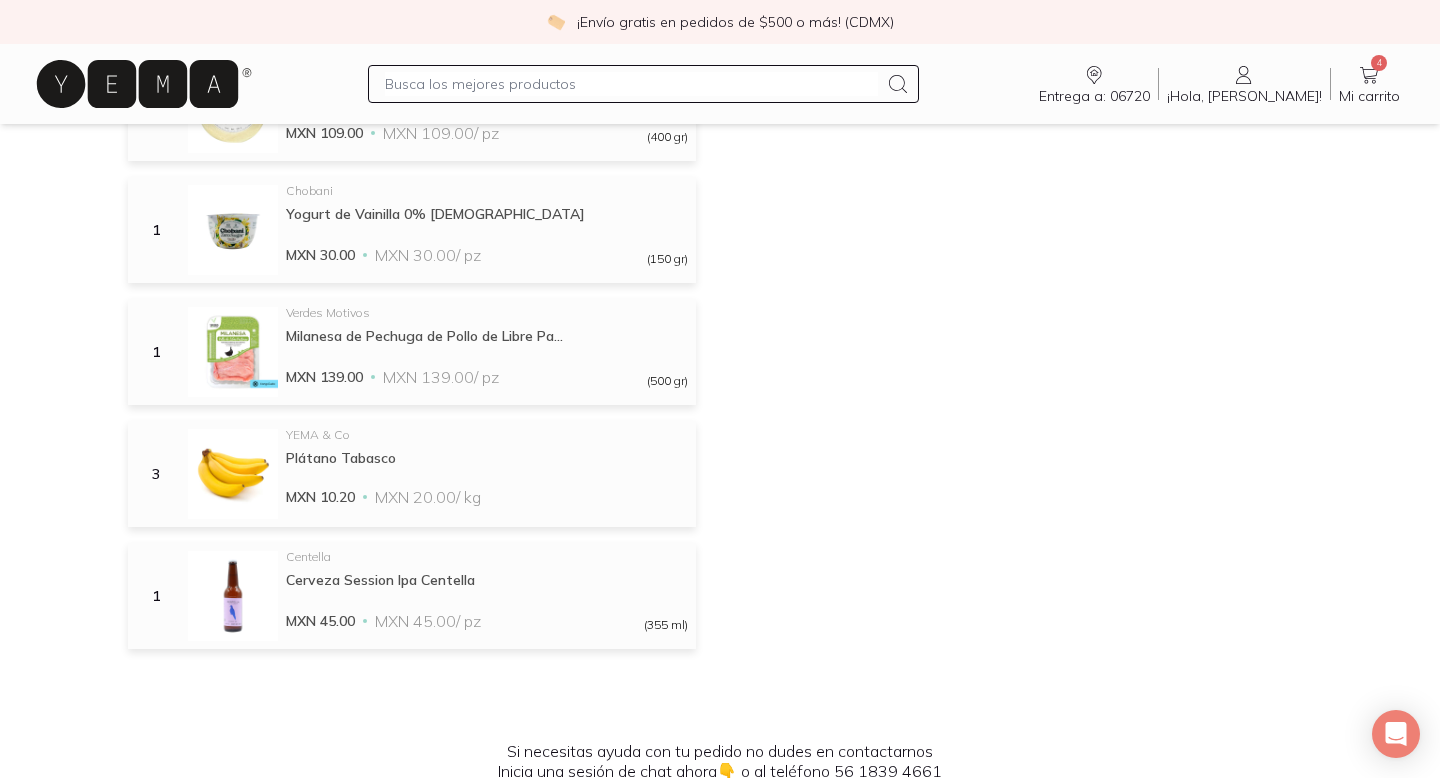click at bounding box center [631, 84] 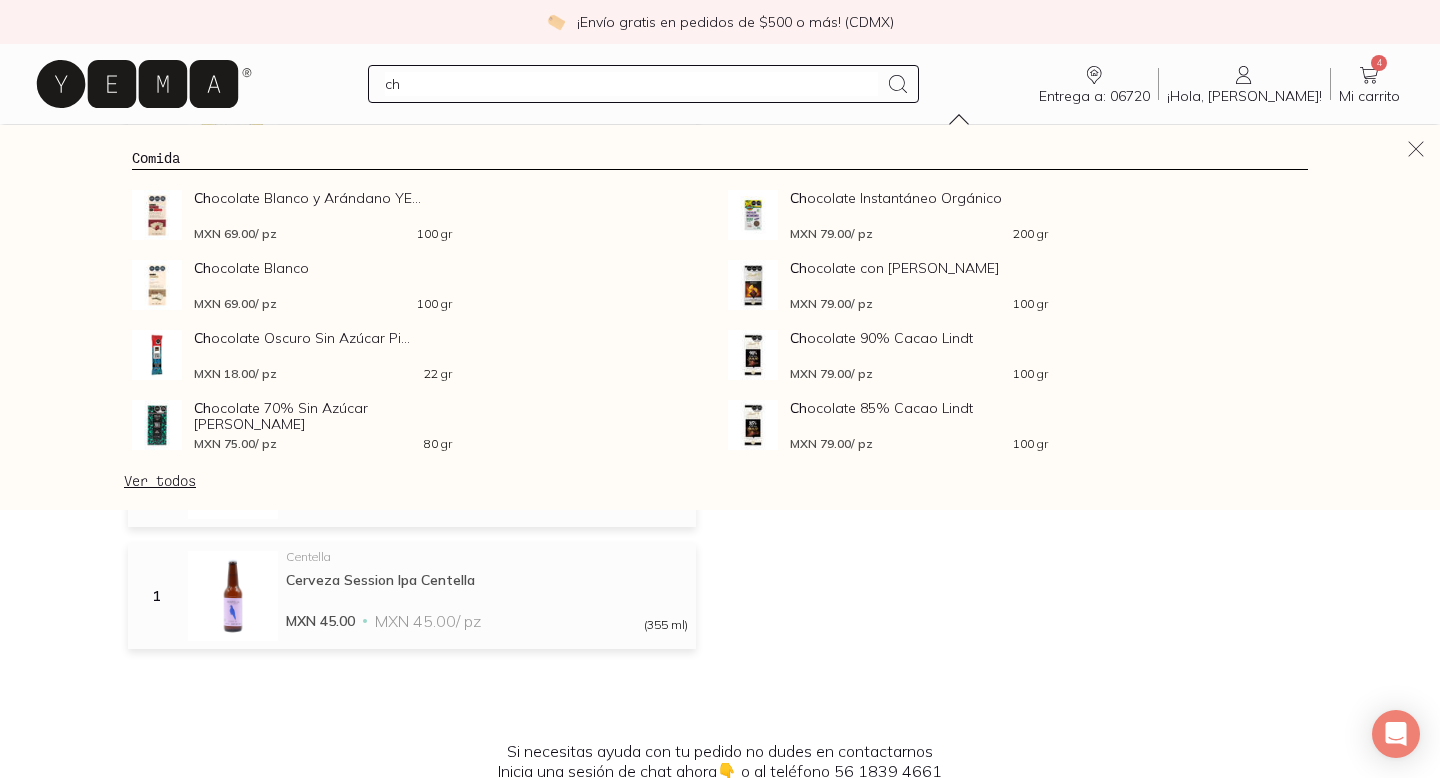 type on "c" 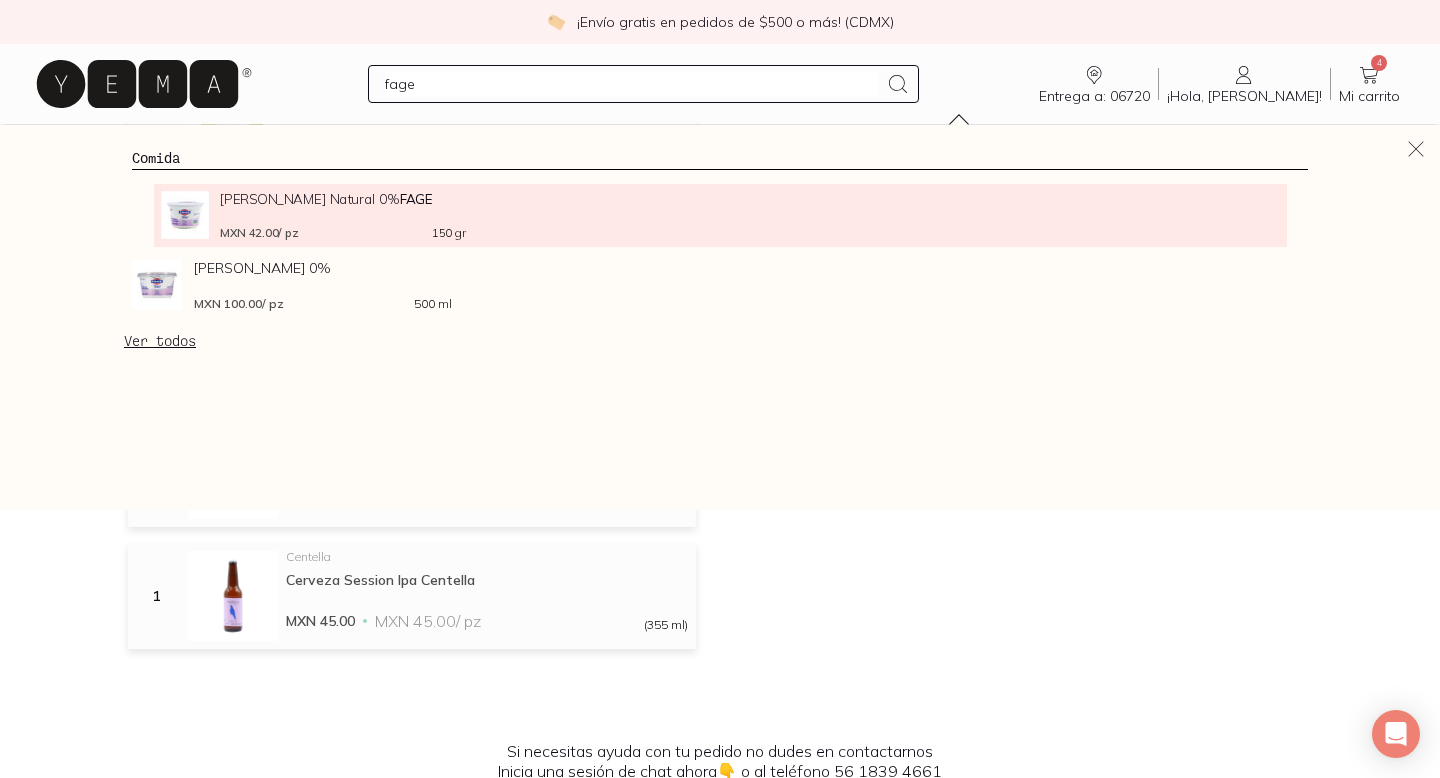 type on "fage" 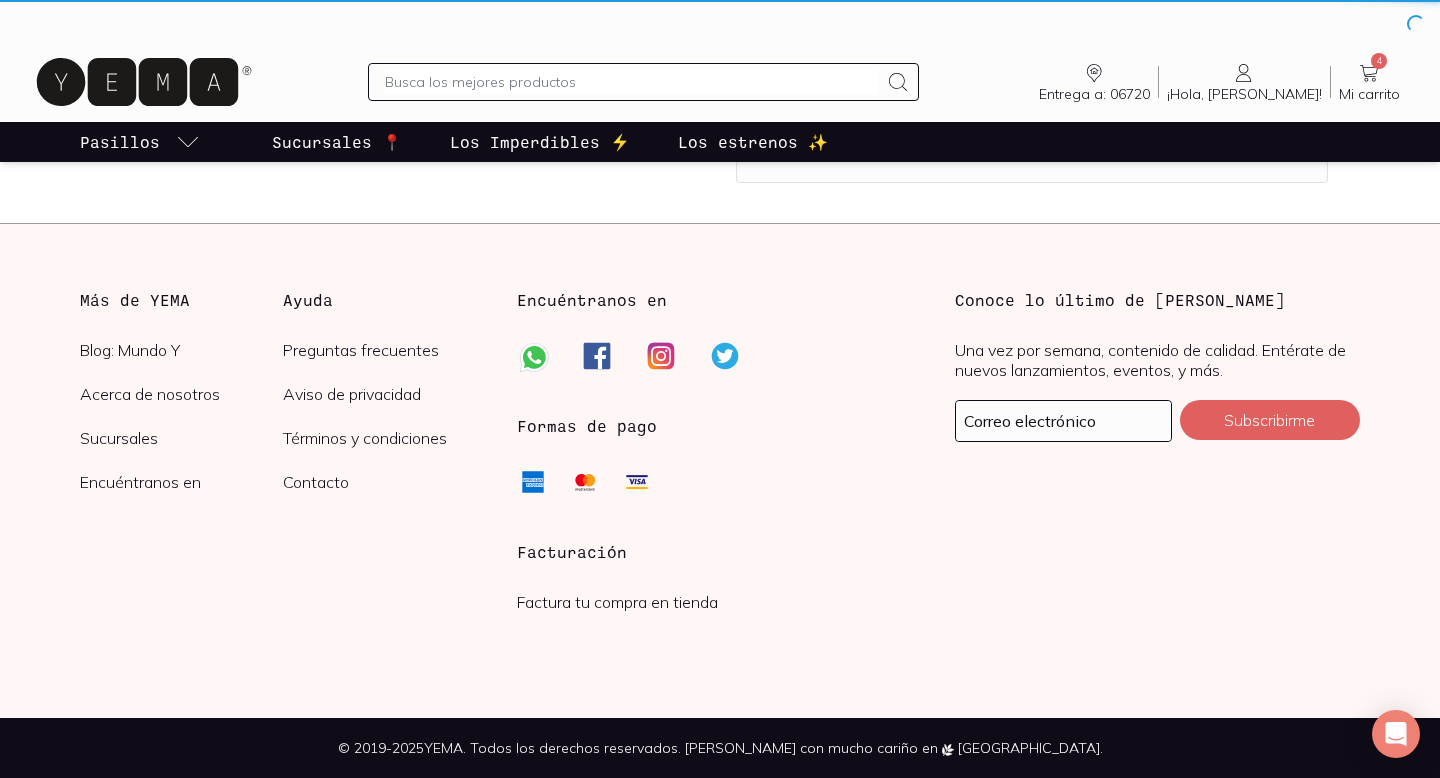 scroll, scrollTop: 0, scrollLeft: 0, axis: both 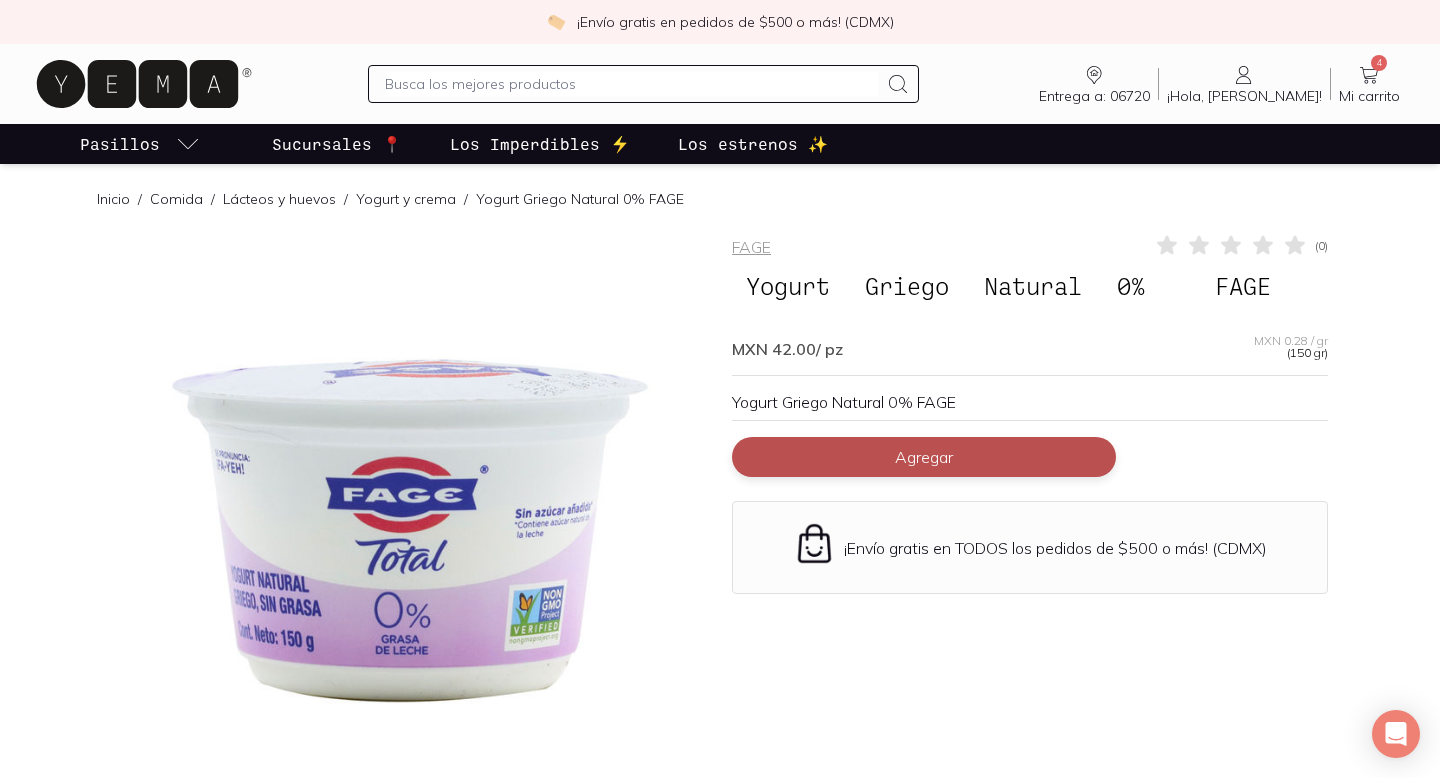 click on "Agregar" at bounding box center [924, 457] 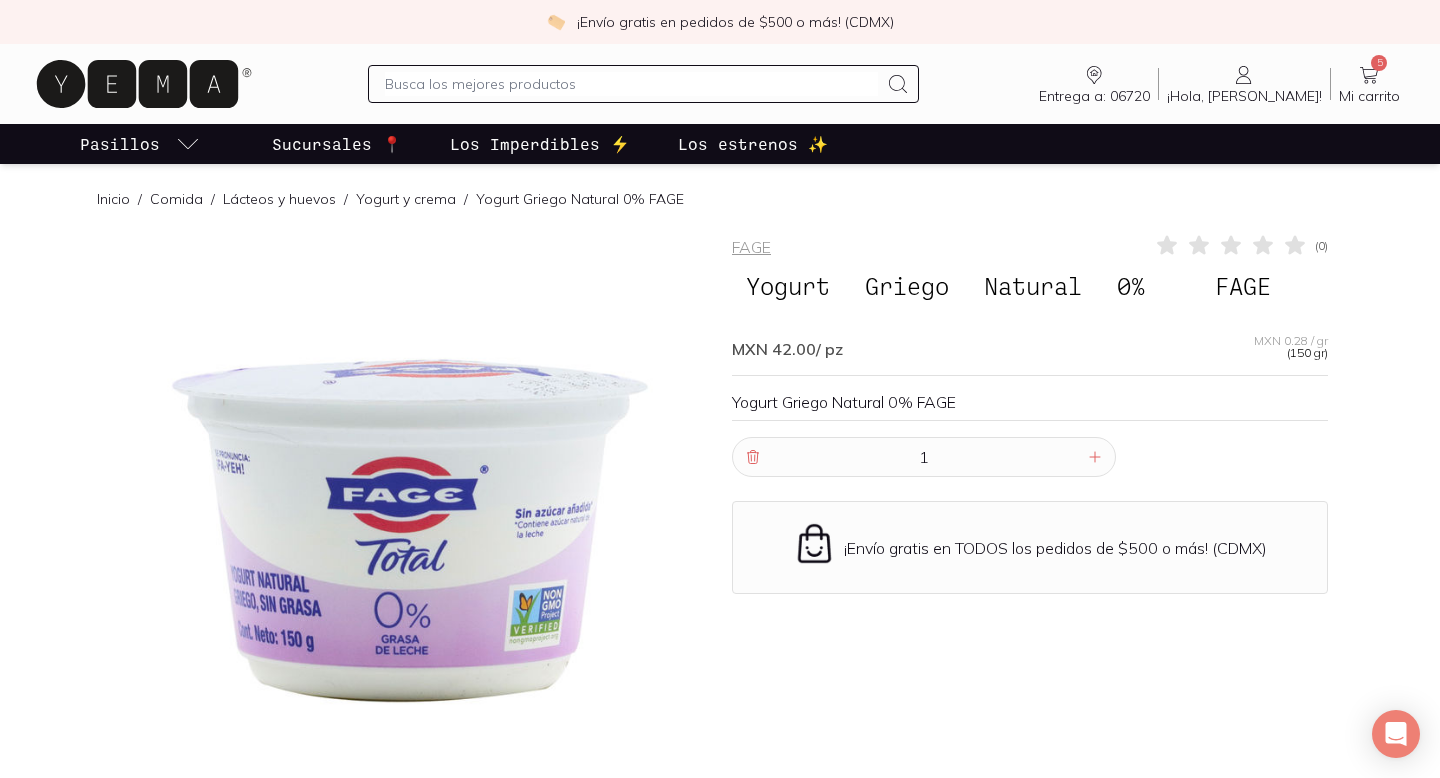 click 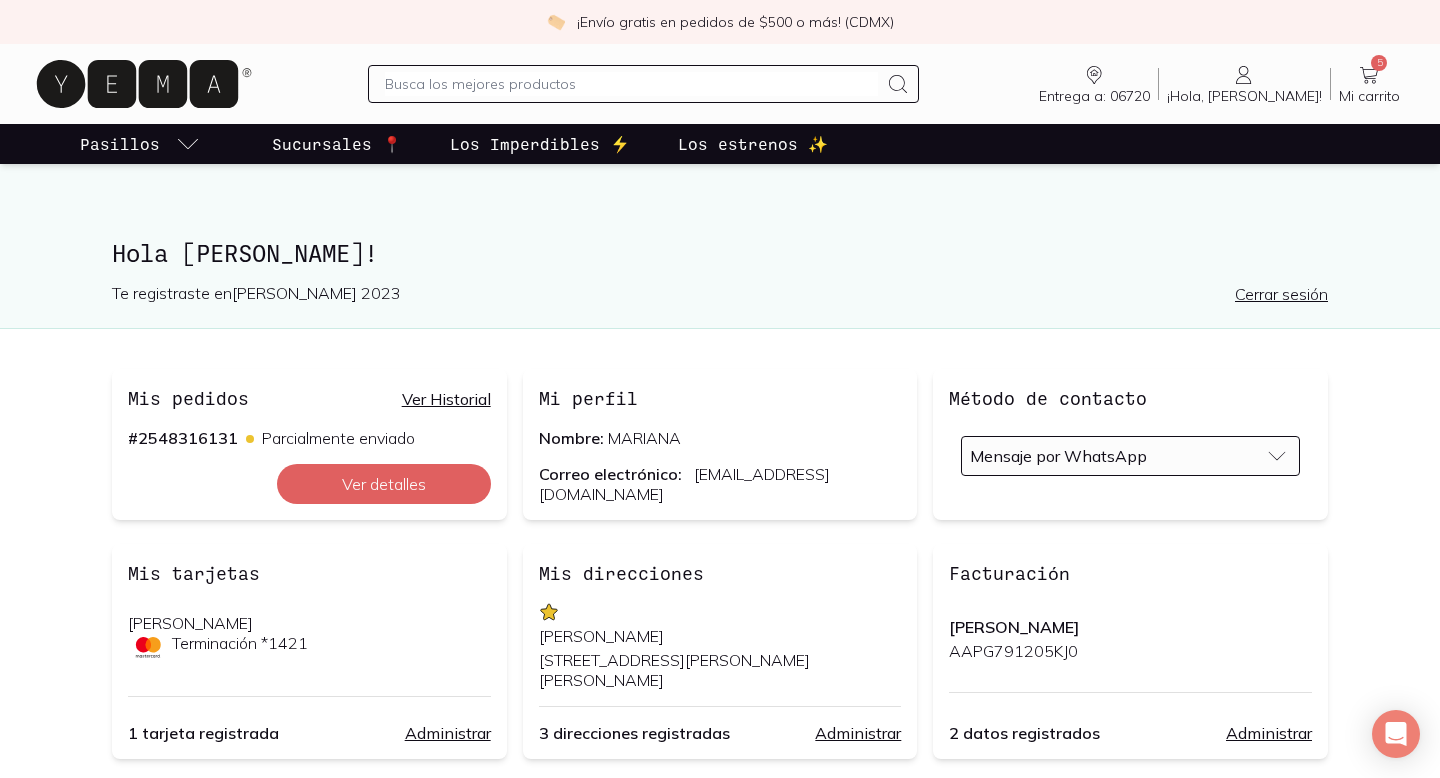 click on "Ver Historial" at bounding box center [446, 399] 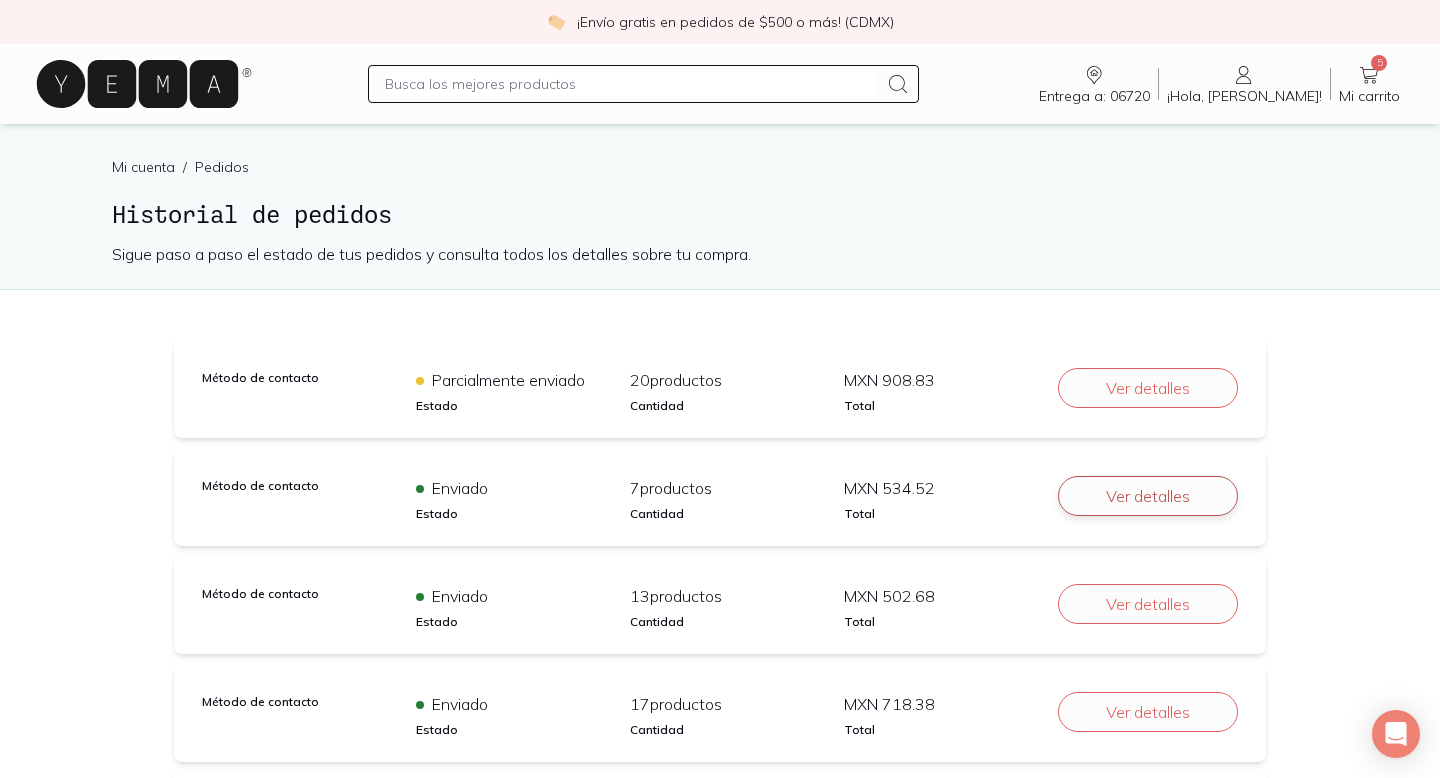 click on "Ver detalles" at bounding box center [1148, 496] 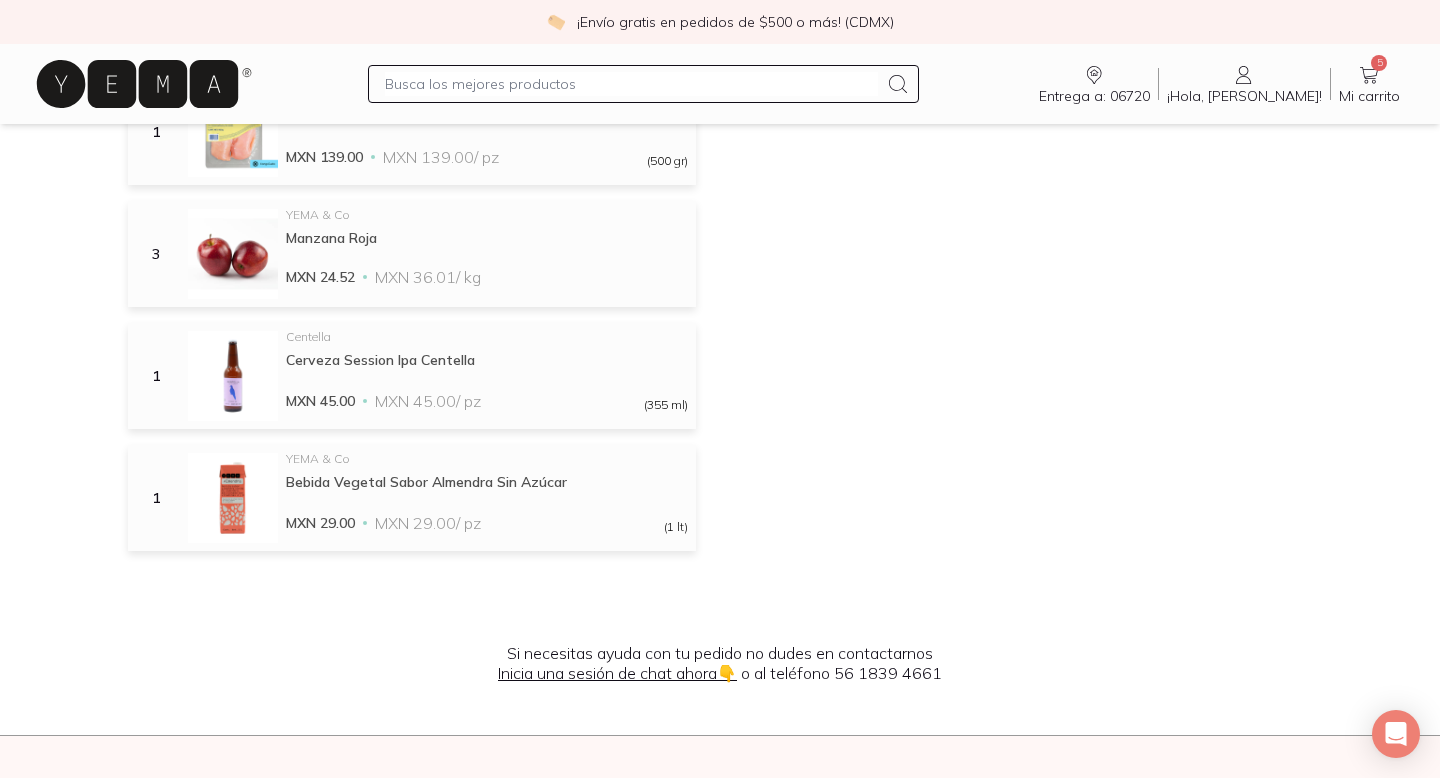 scroll, scrollTop: 905, scrollLeft: 0, axis: vertical 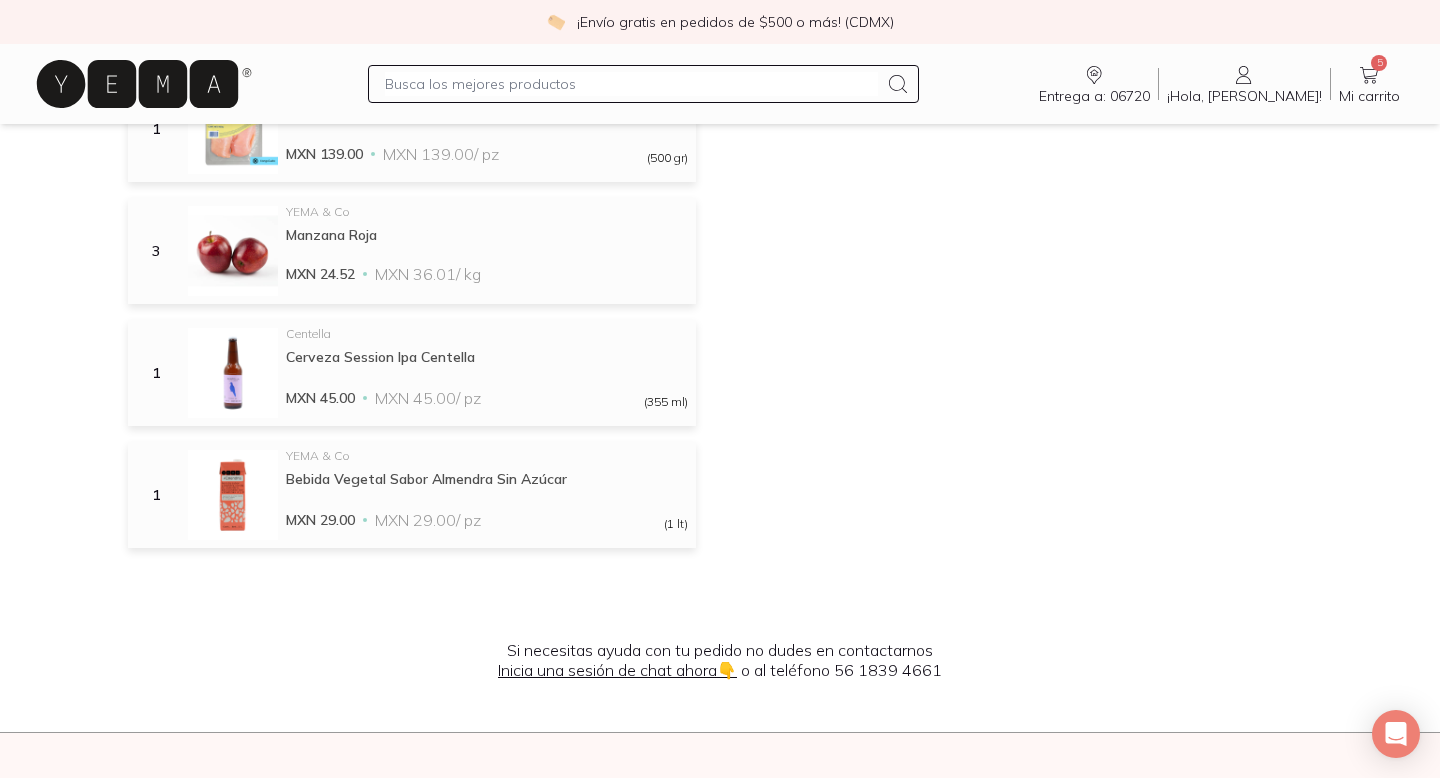 click 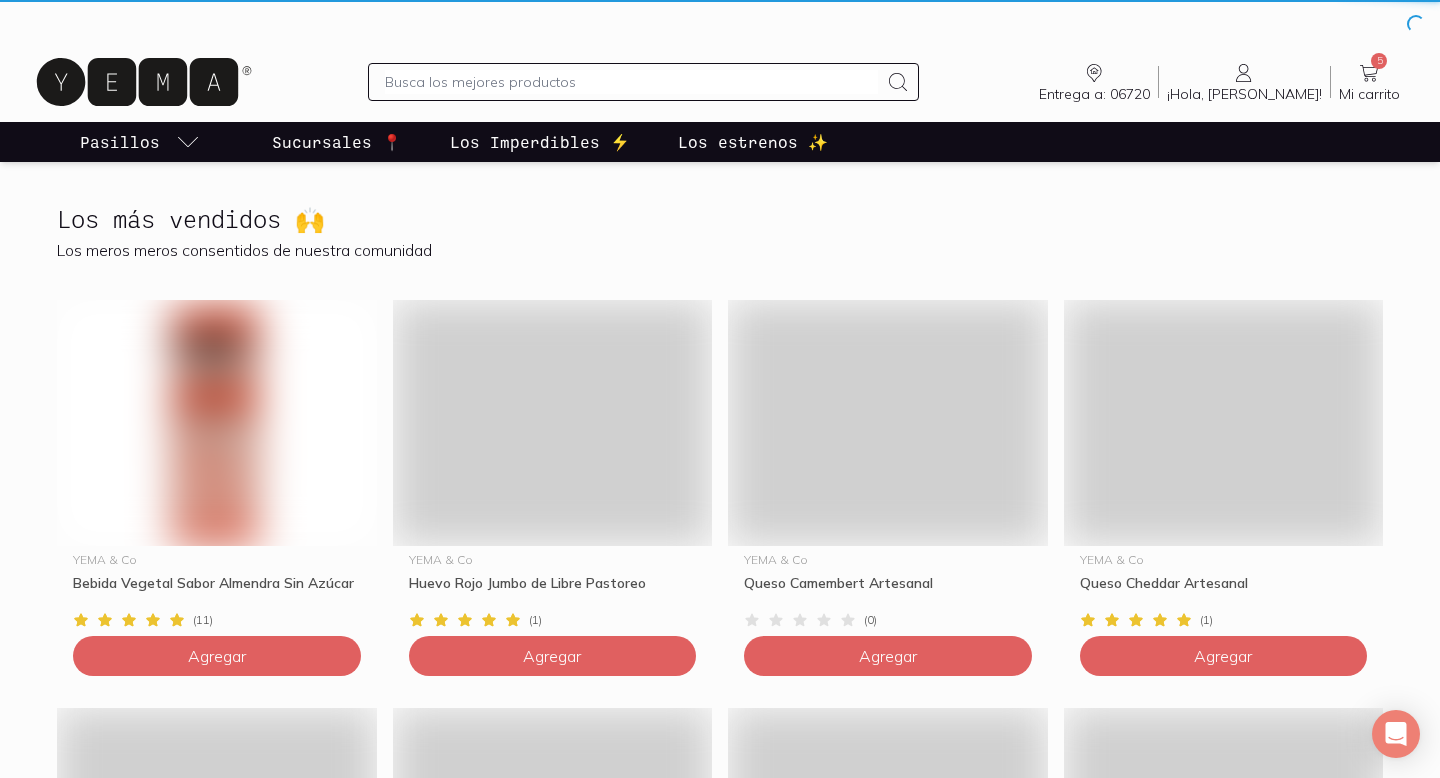 scroll, scrollTop: 0, scrollLeft: 0, axis: both 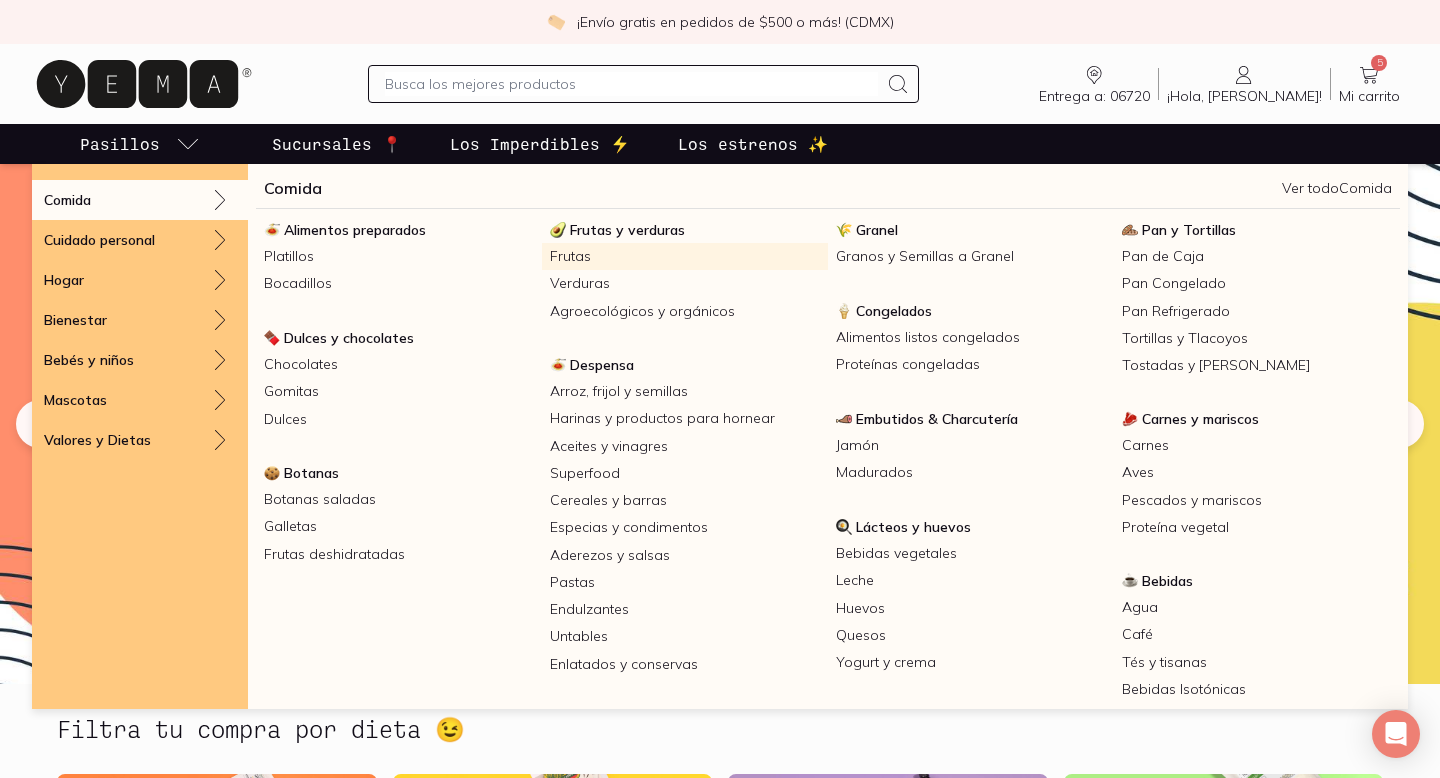 click on "Frutas" at bounding box center (685, 256) 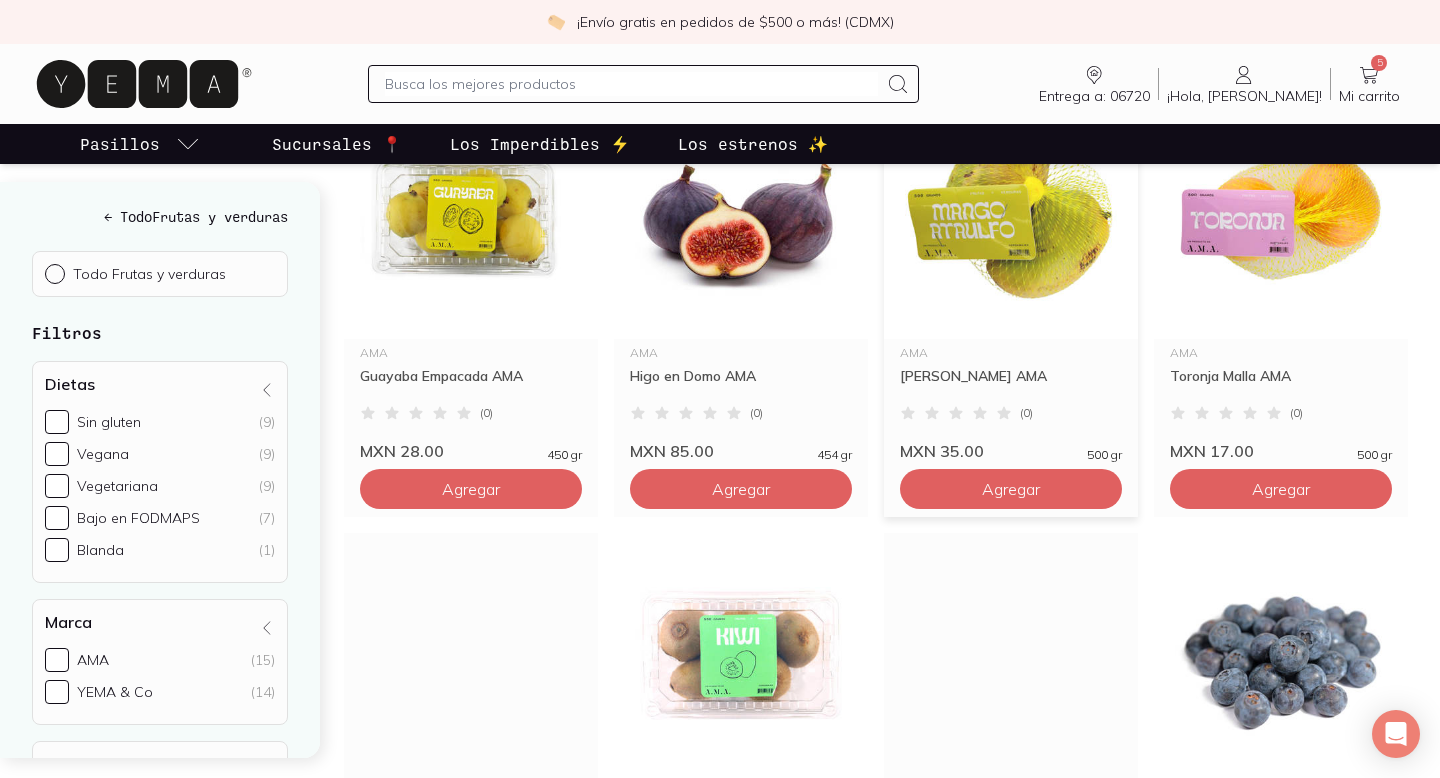 scroll, scrollTop: 697, scrollLeft: 0, axis: vertical 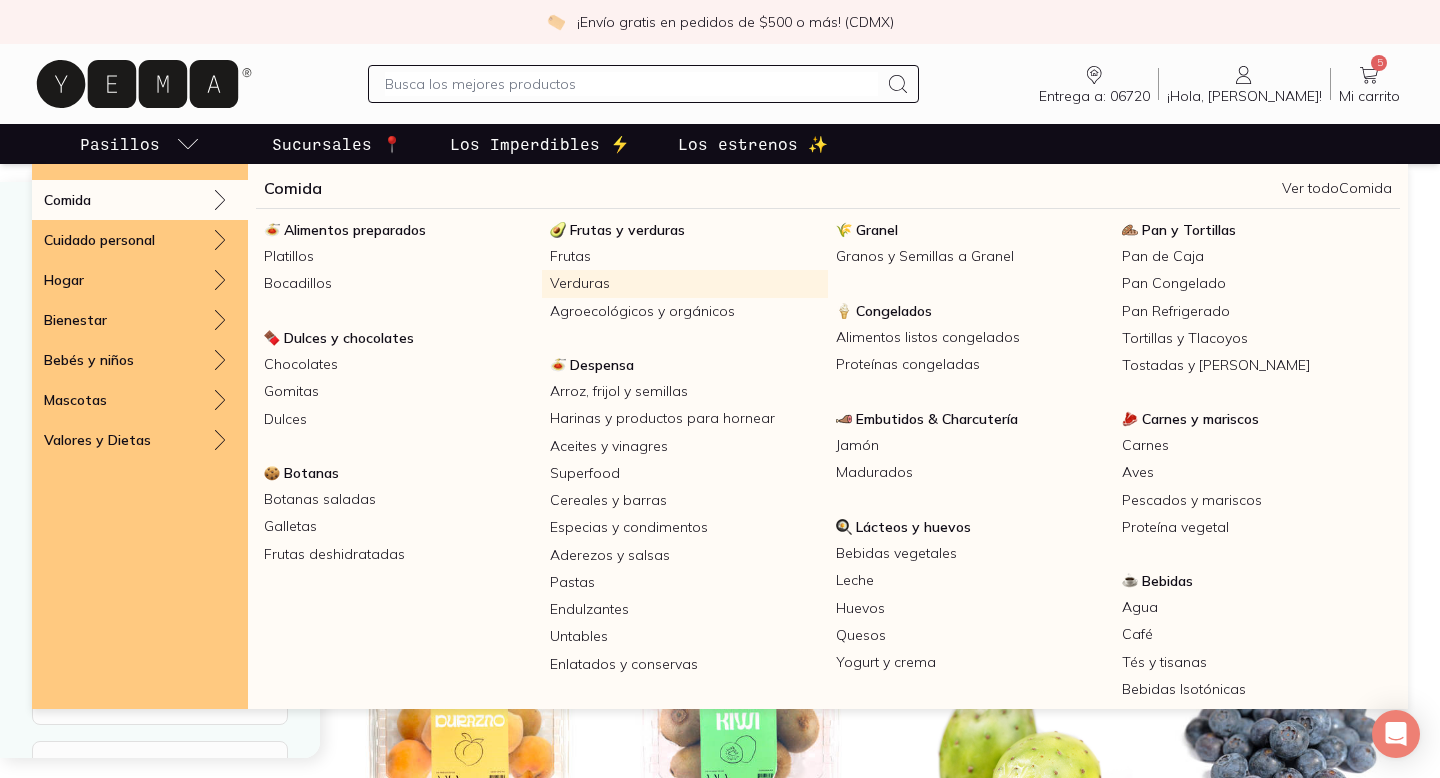 click on "Verduras" at bounding box center [685, 283] 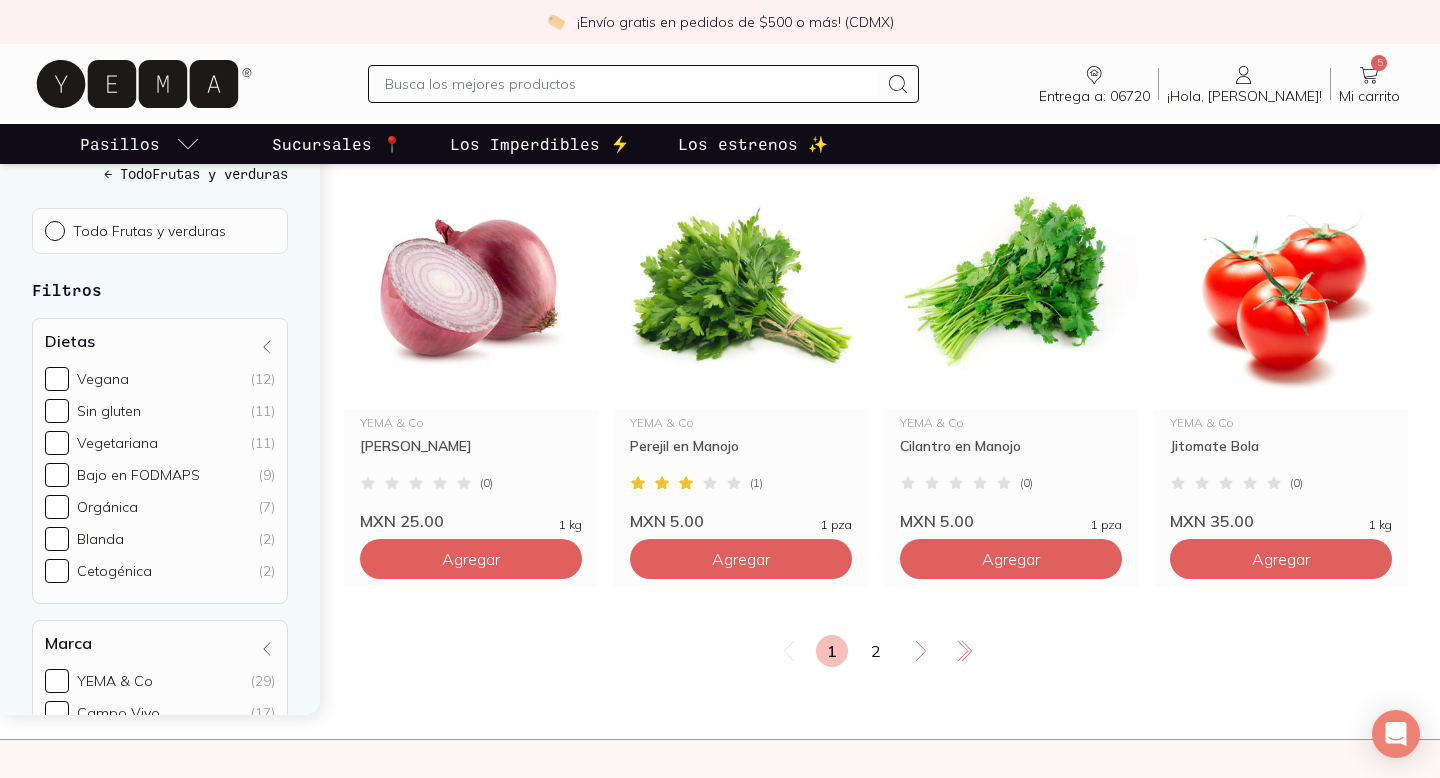 scroll, scrollTop: 3415, scrollLeft: 0, axis: vertical 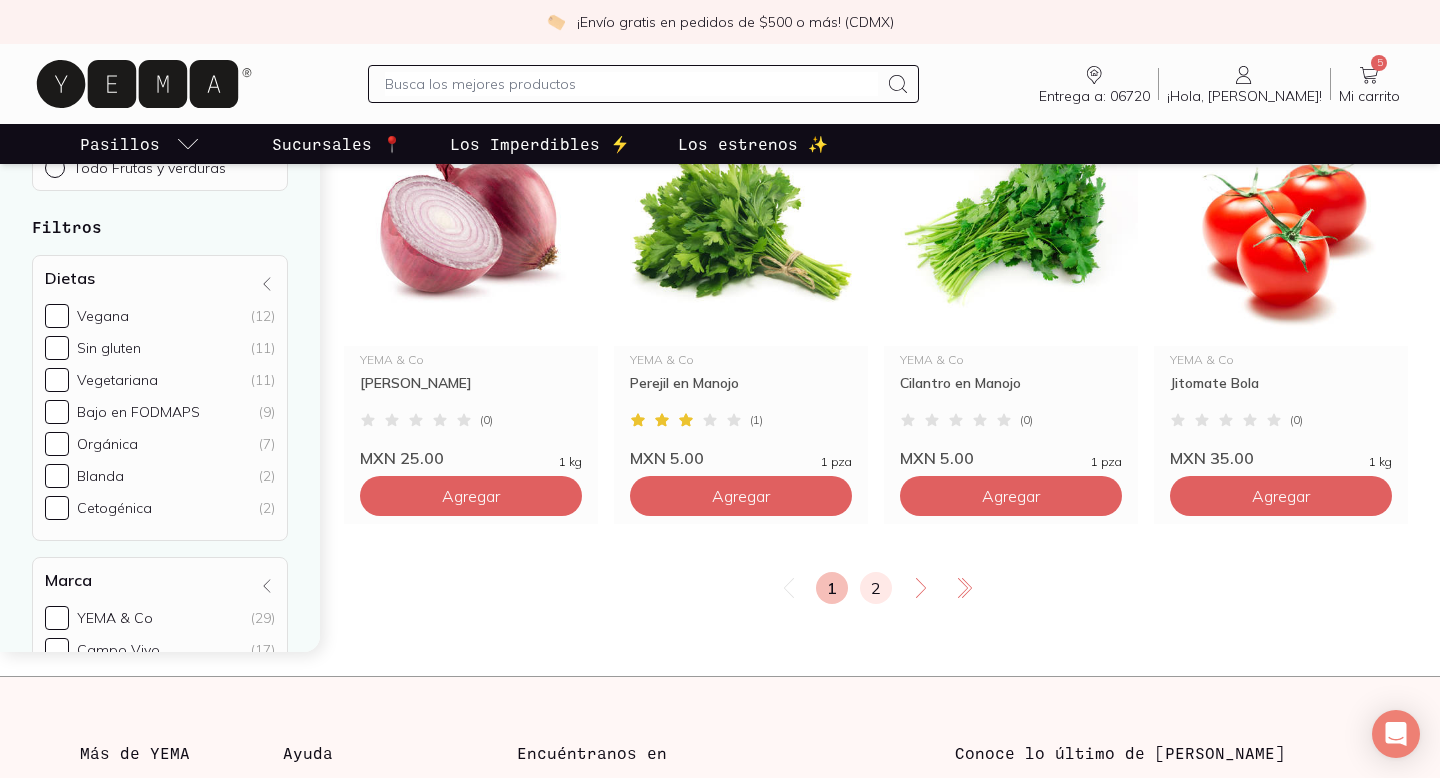 click on "2" at bounding box center (876, 588) 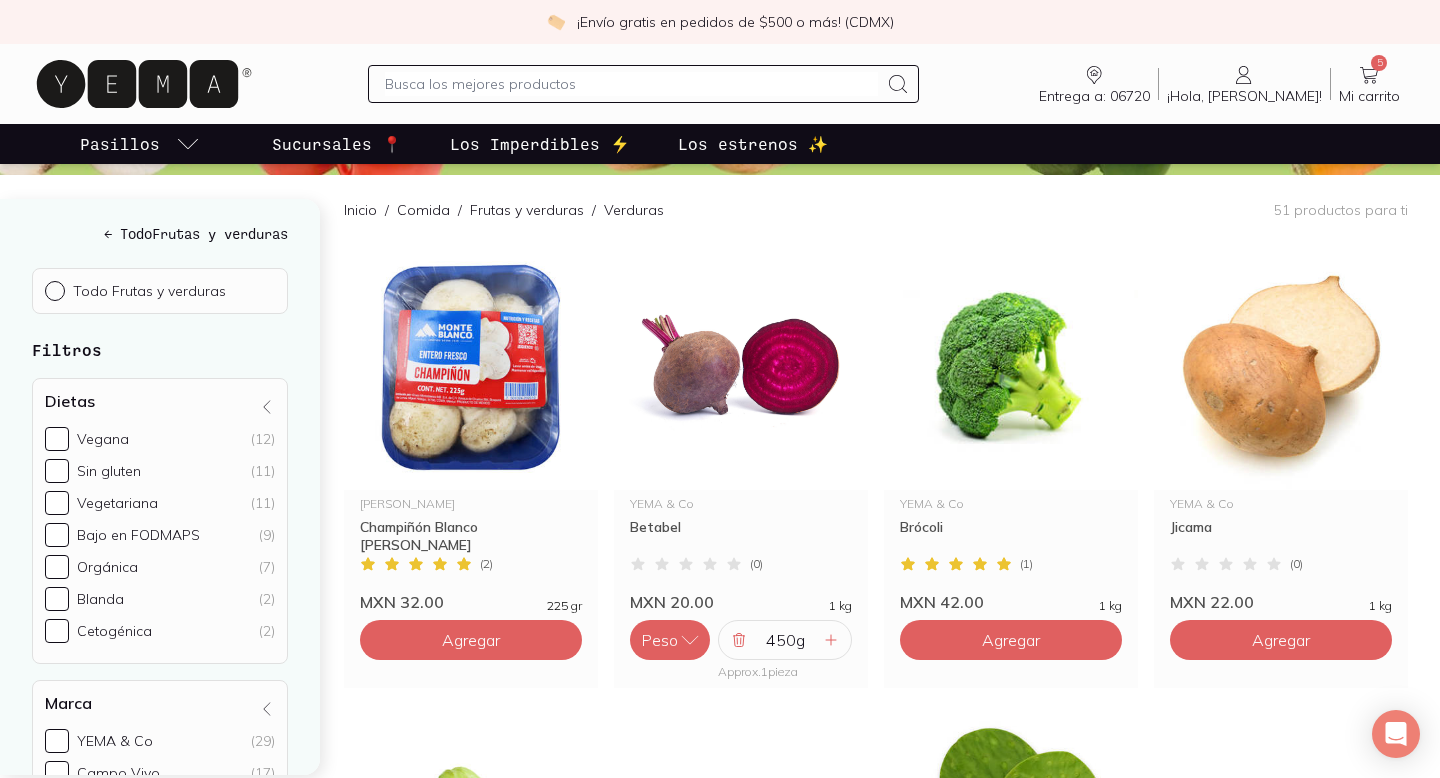 scroll, scrollTop: 0, scrollLeft: 0, axis: both 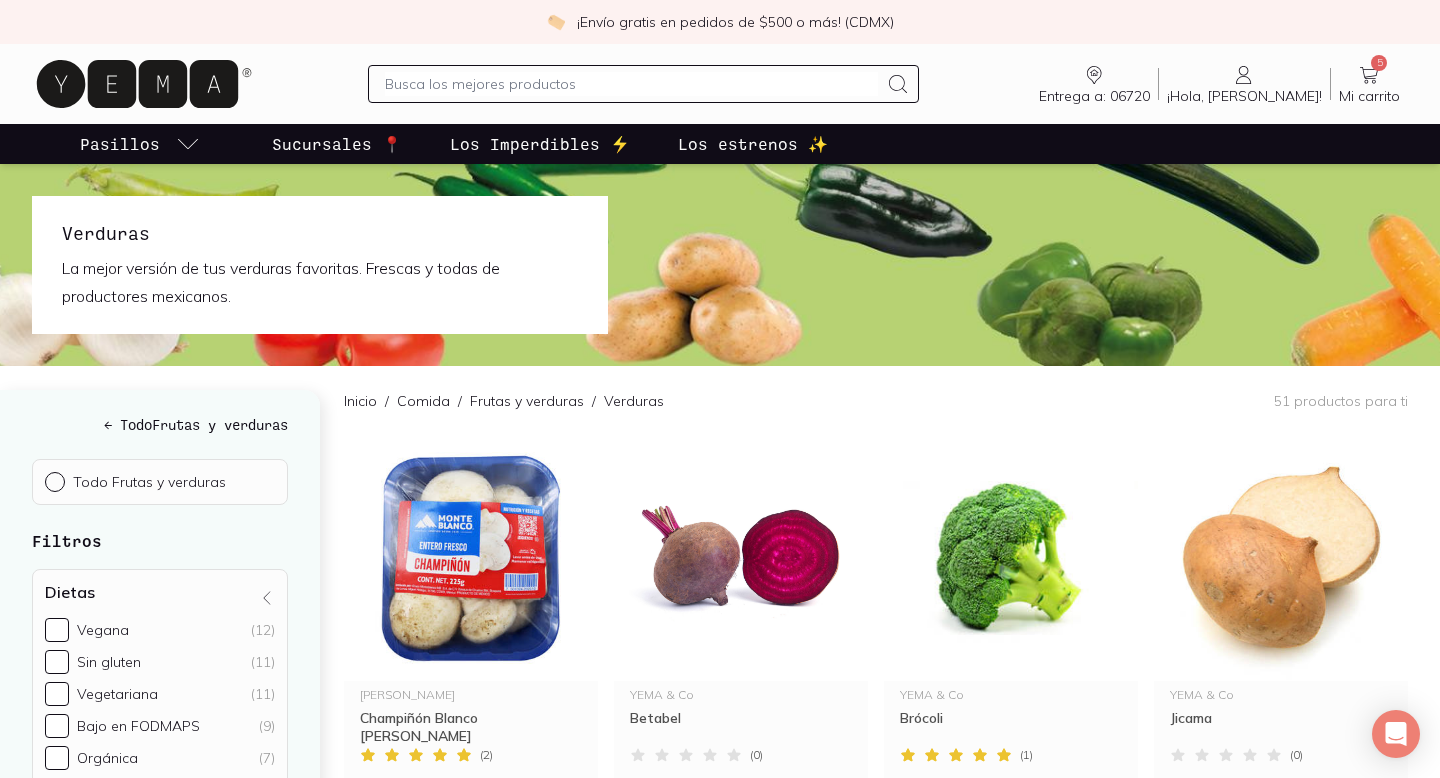 click 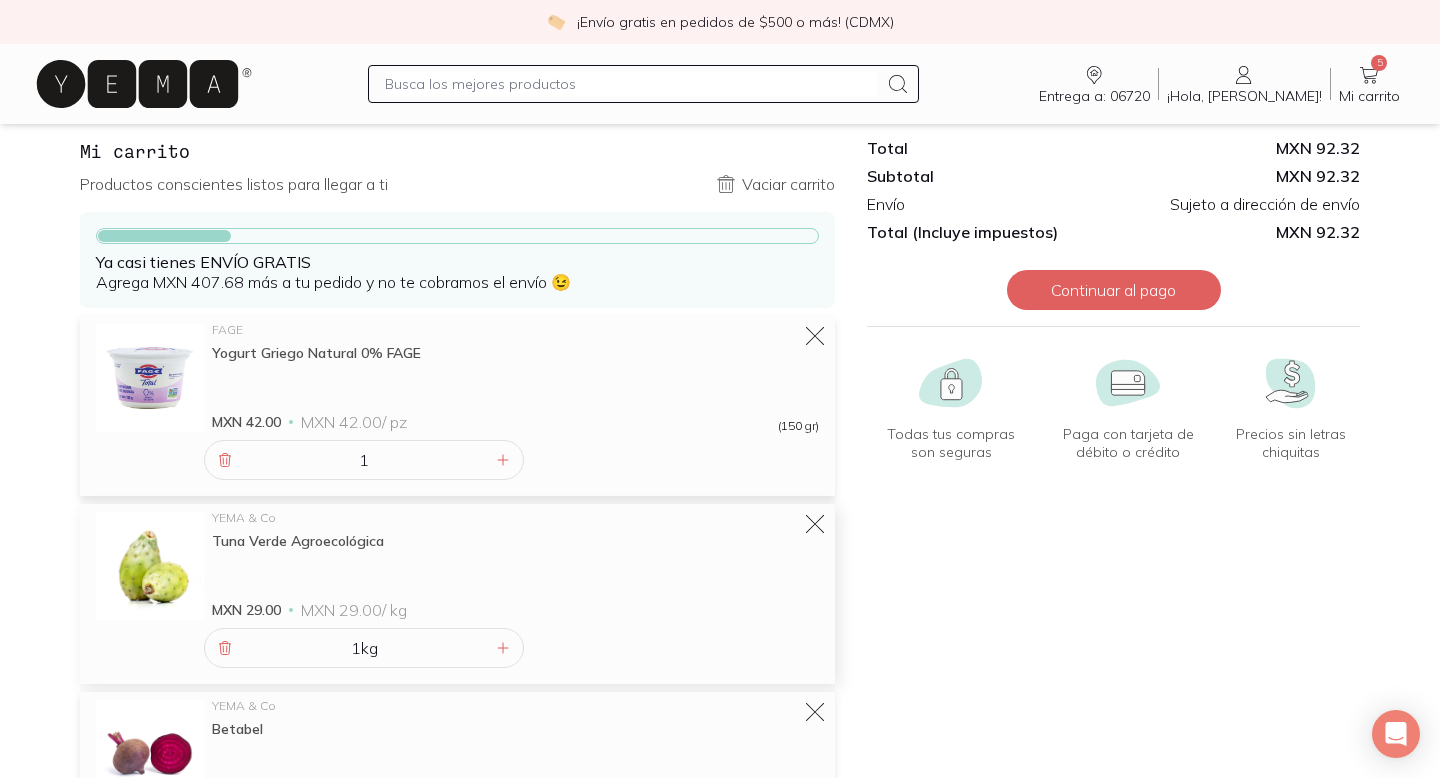 scroll, scrollTop: 0, scrollLeft: 0, axis: both 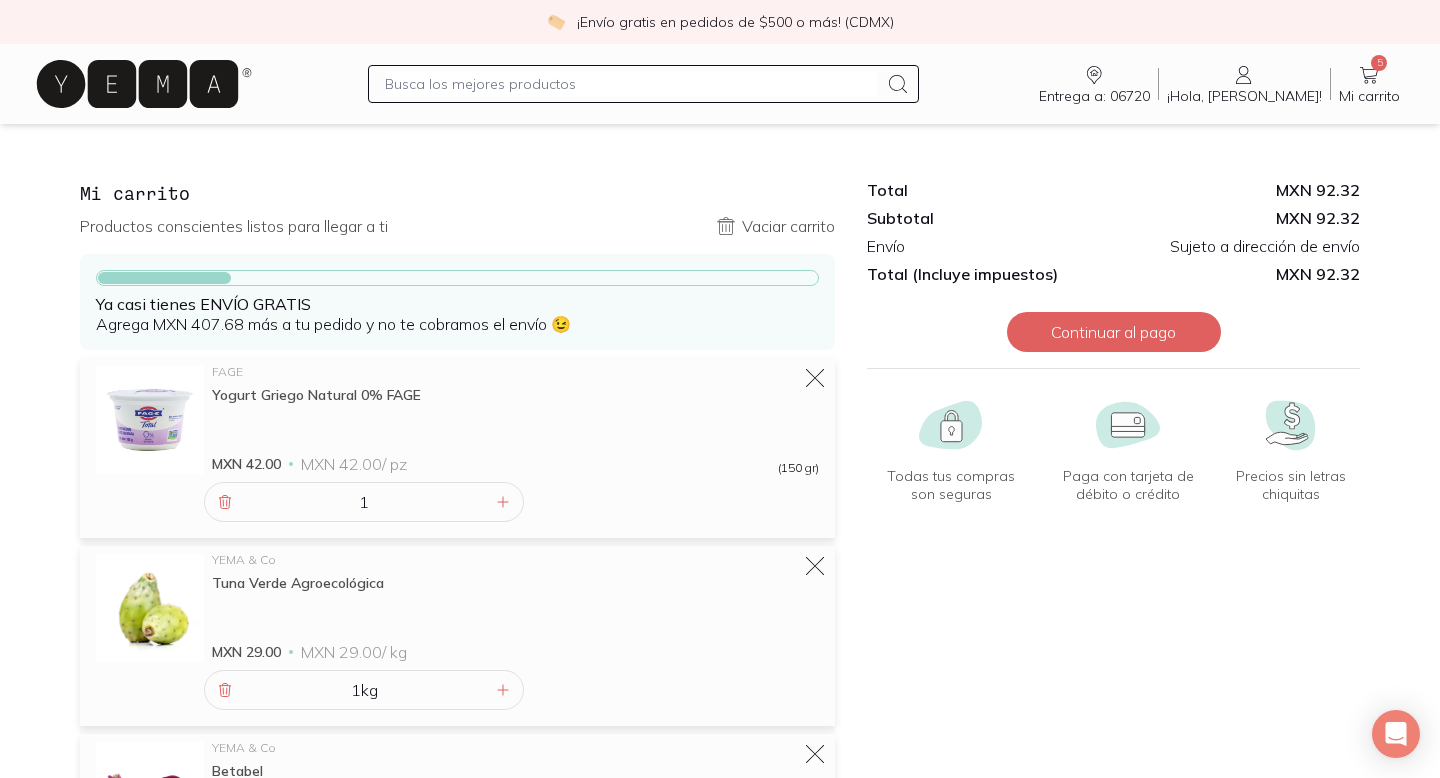 click on "Total MXN 92.32 Subtotal MXN 92.32 Envío Sujeto a dirección de envío Total (Incluye impuestos) MXN 92.32 Continuar al pago Todas tus compras son seguras Compras seguras Paga con tarjeta de débito o crédito Pagos con tarjeta Precios sin letras chiquitas Precios honestos" at bounding box center (1113, 741) 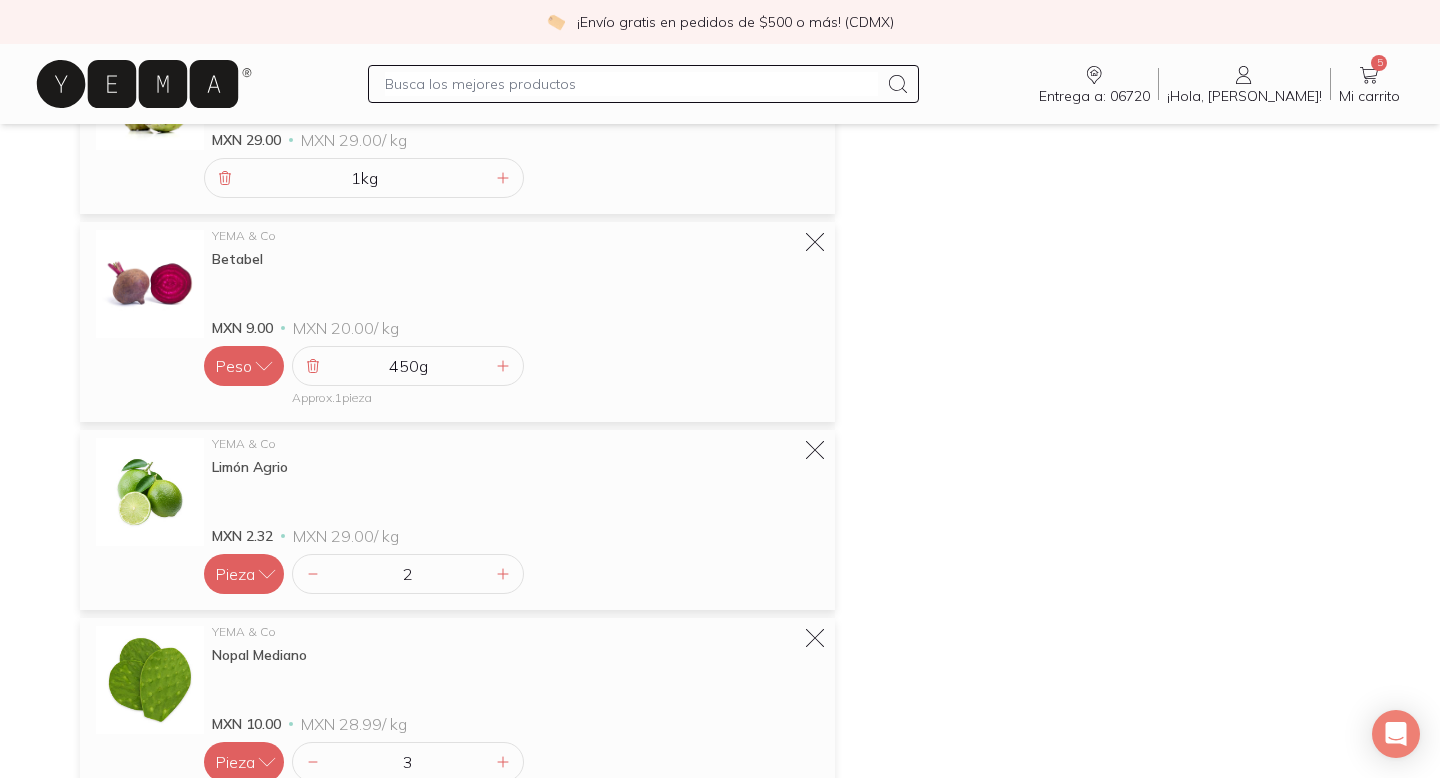 scroll, scrollTop: 664, scrollLeft: 0, axis: vertical 